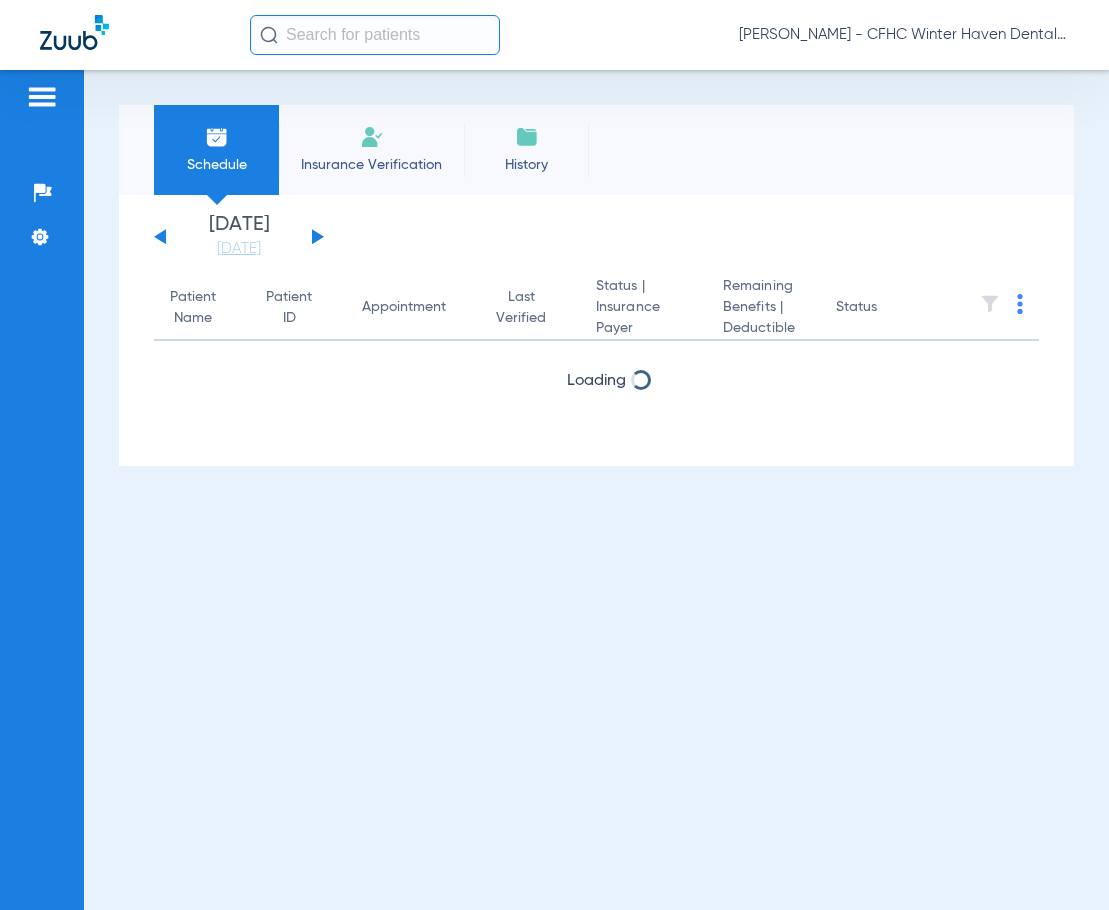 scroll, scrollTop: 0, scrollLeft: 0, axis: both 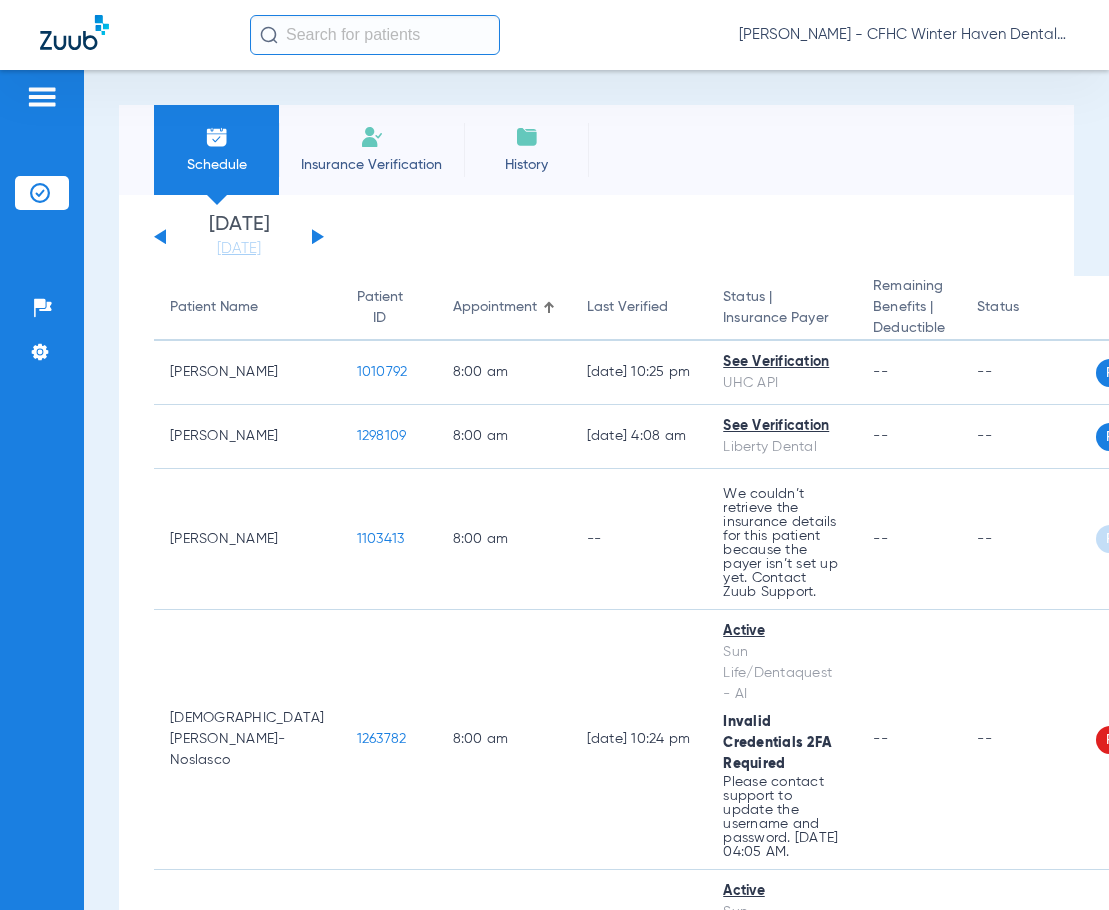 click on "Schedule Insurance Verification History  Last Appt. Sync Time:   [DATE] - 01:02 PM" 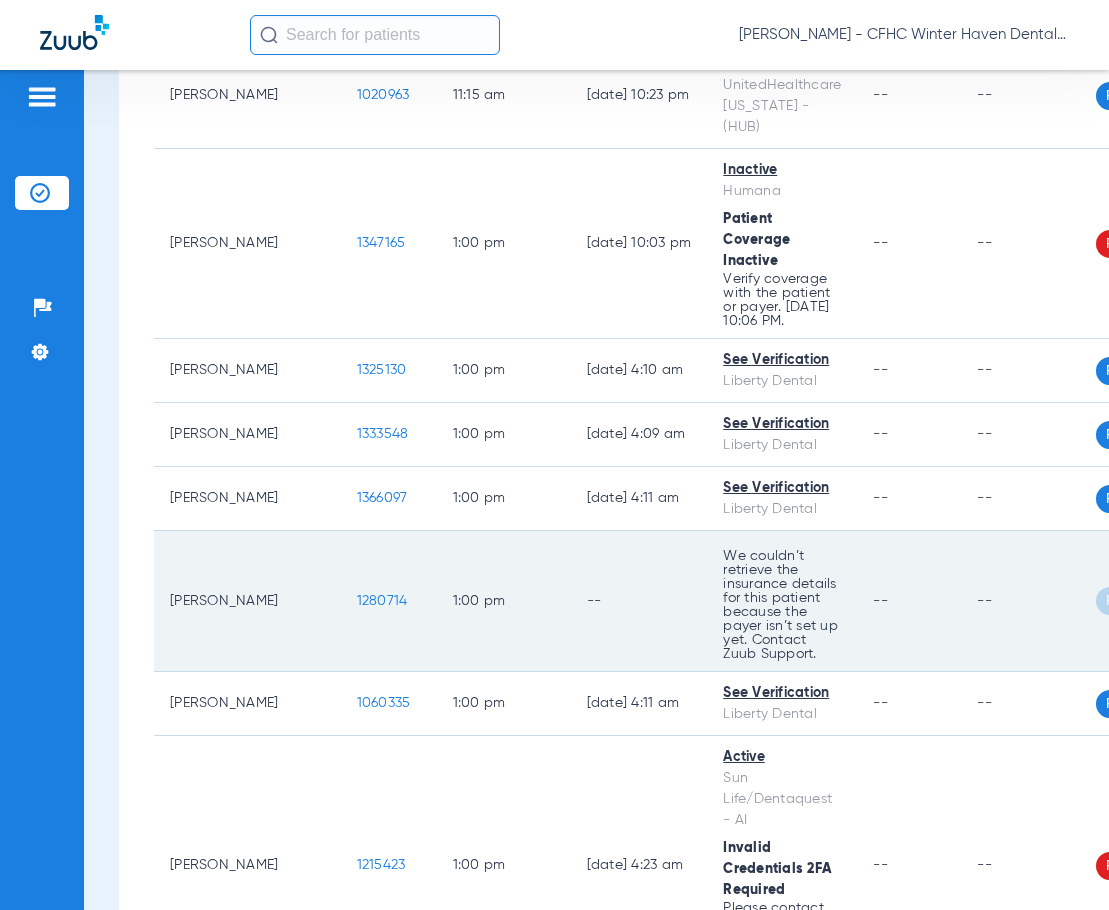 scroll, scrollTop: 3700, scrollLeft: 0, axis: vertical 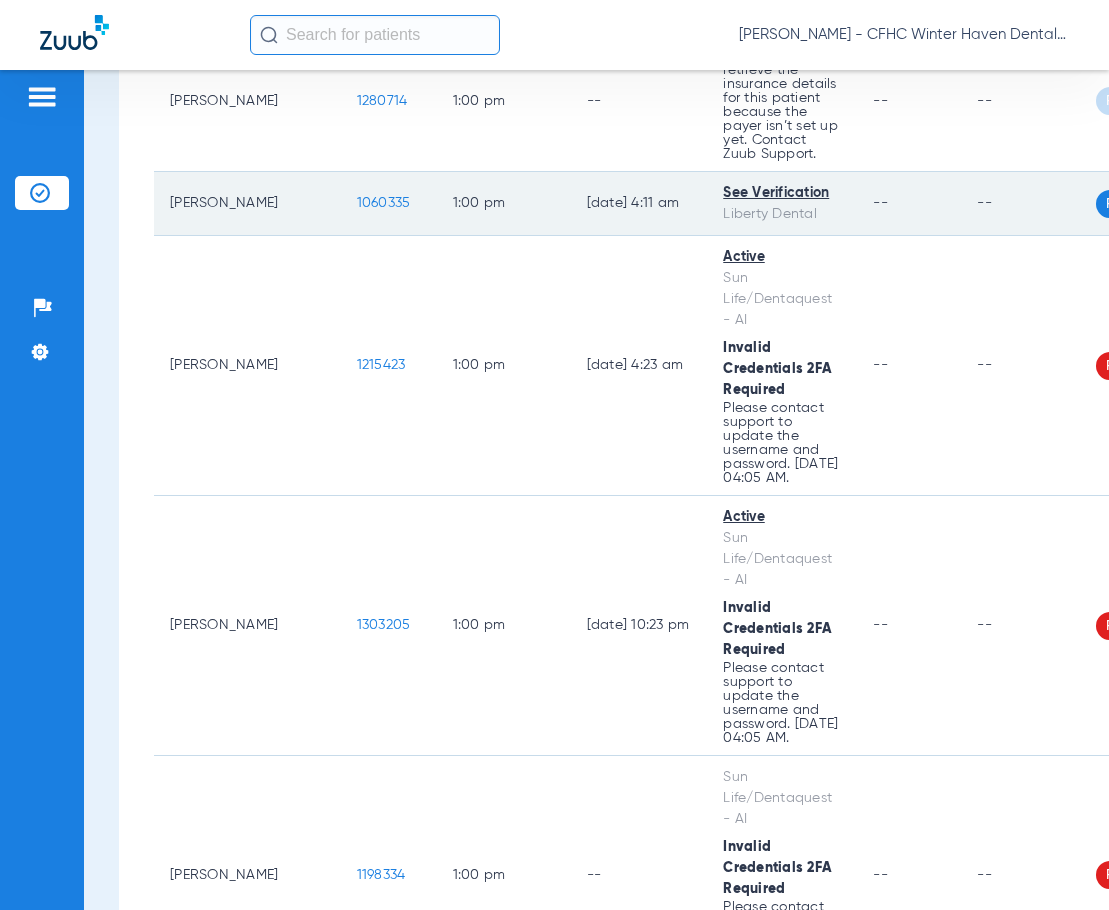 click on "1060335" 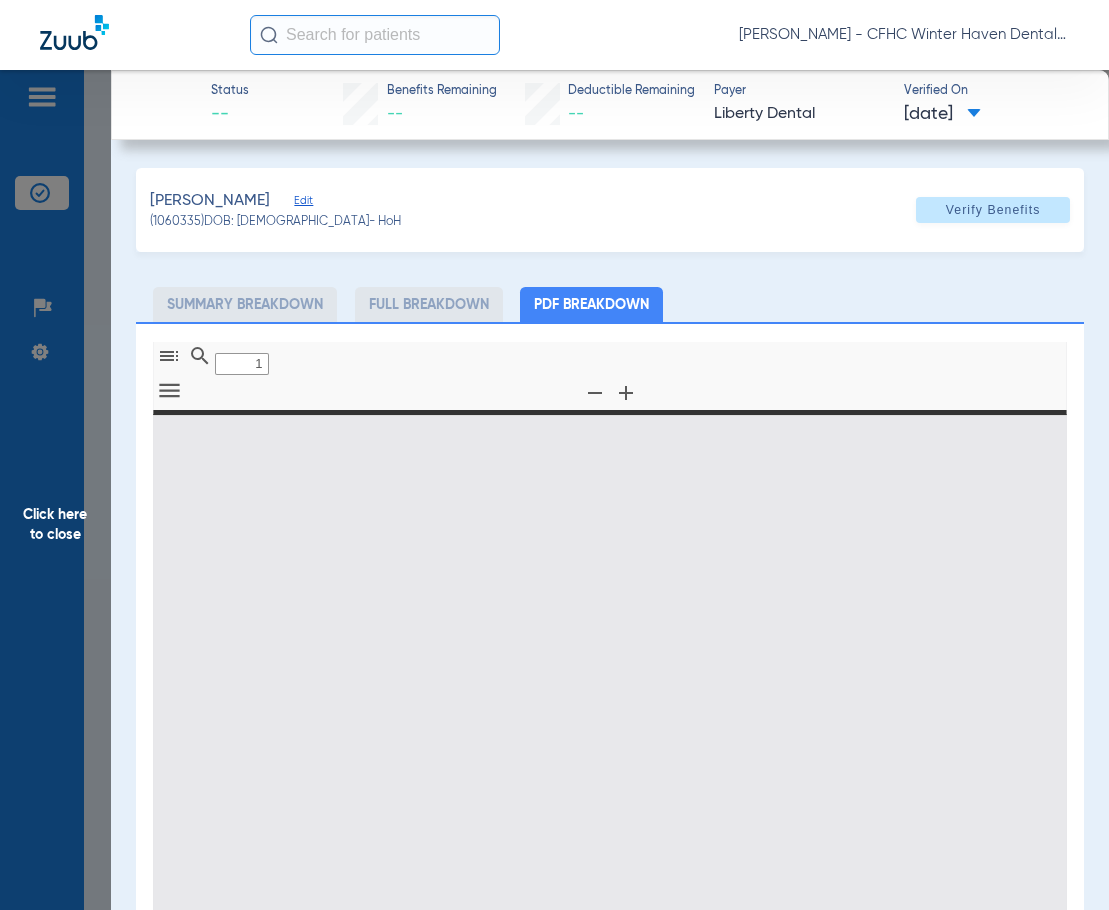 type on "0" 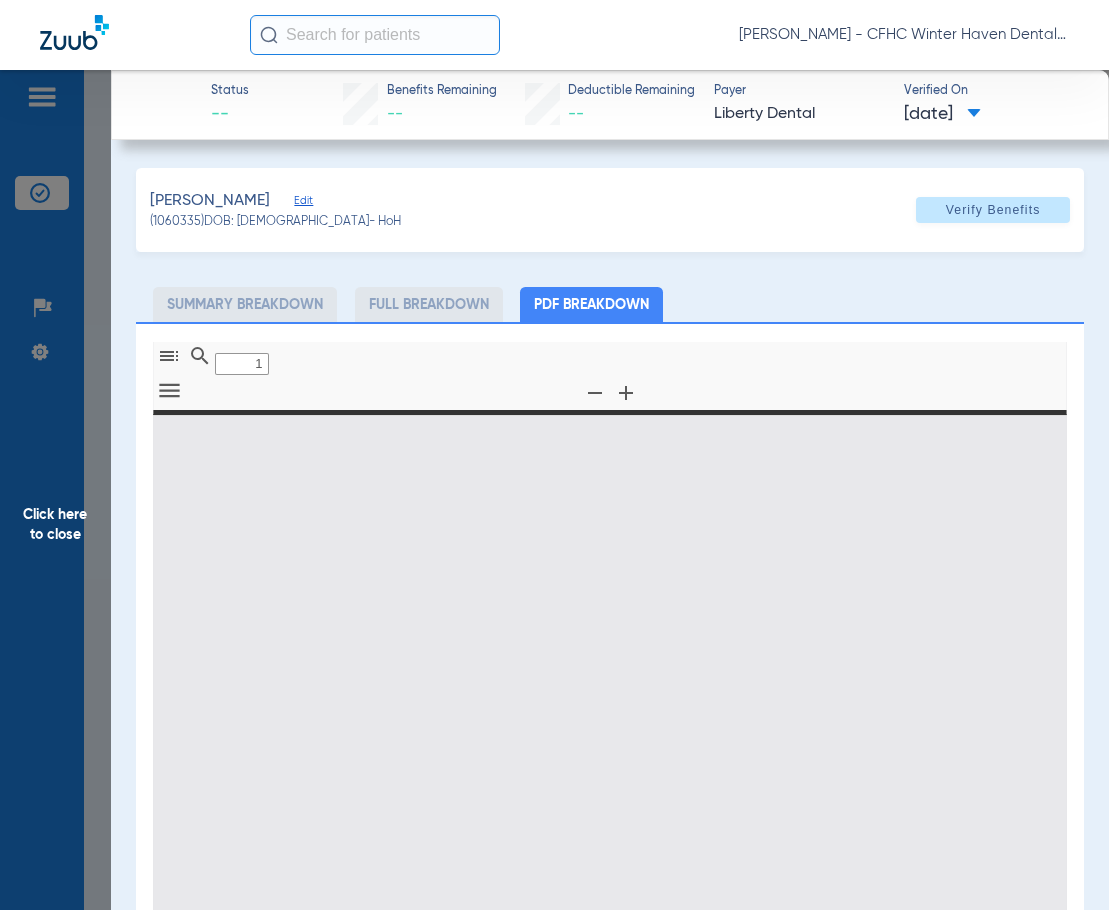 select on "page-width" 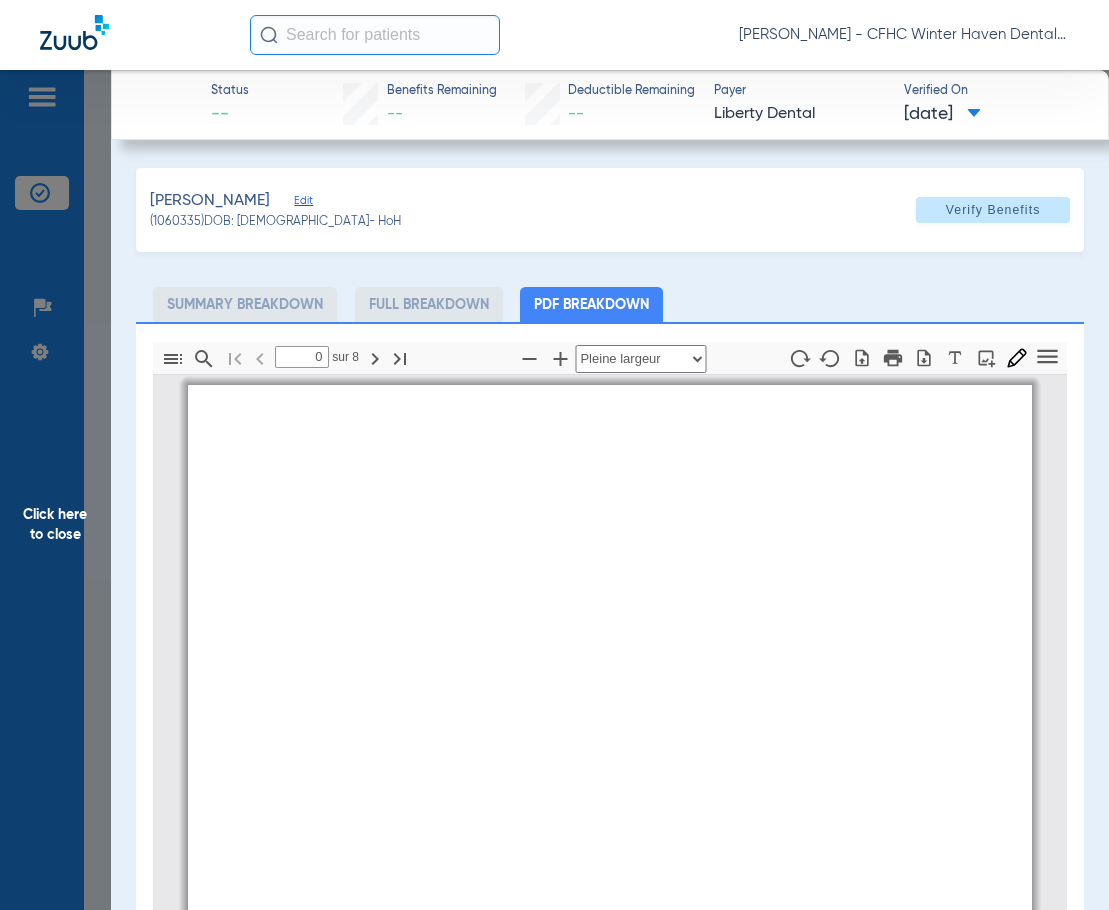 type on "1" 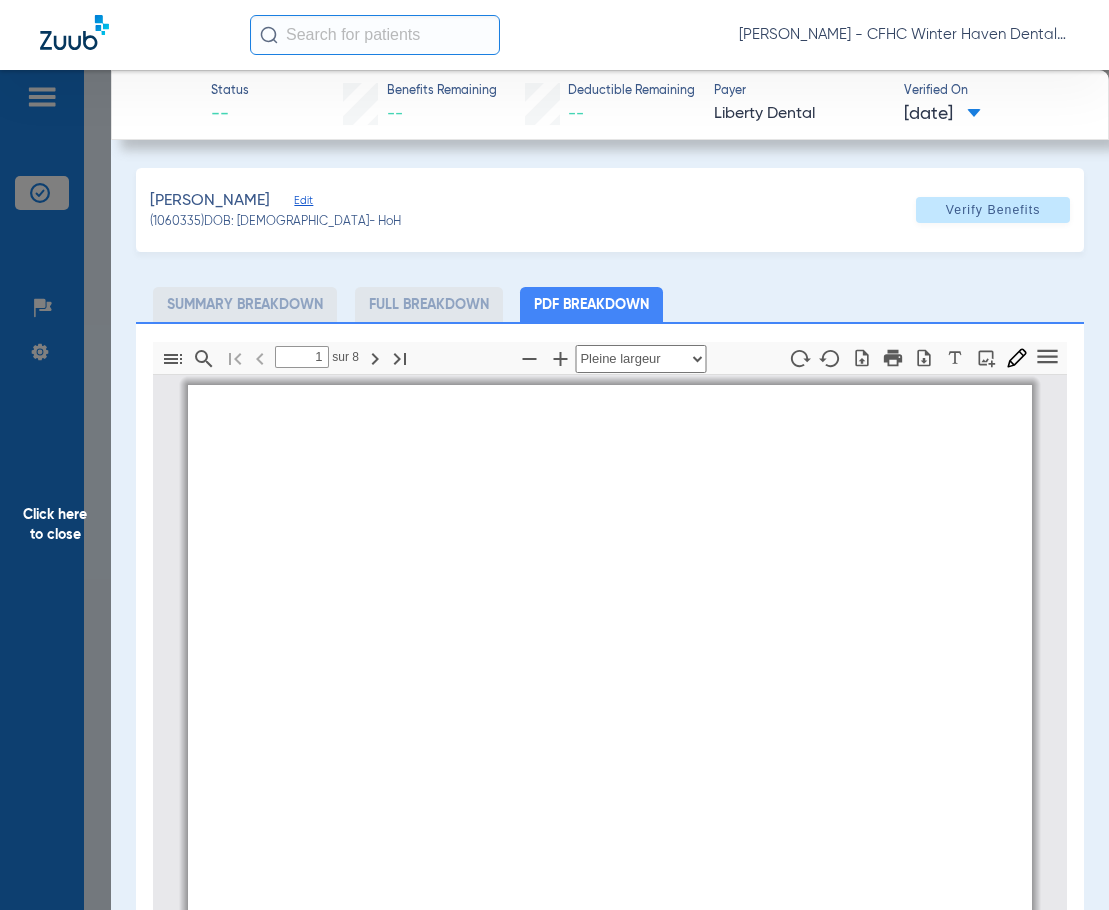 scroll, scrollTop: 10, scrollLeft: 0, axis: vertical 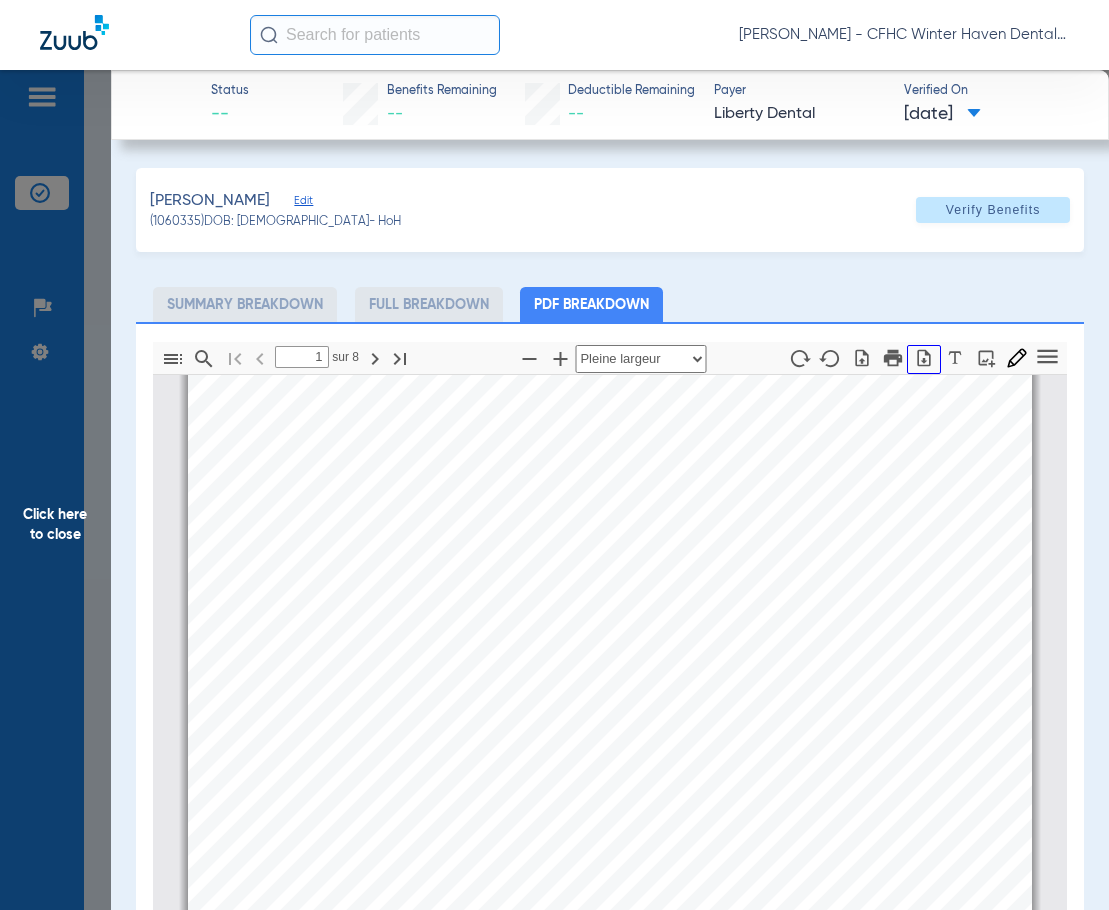 click 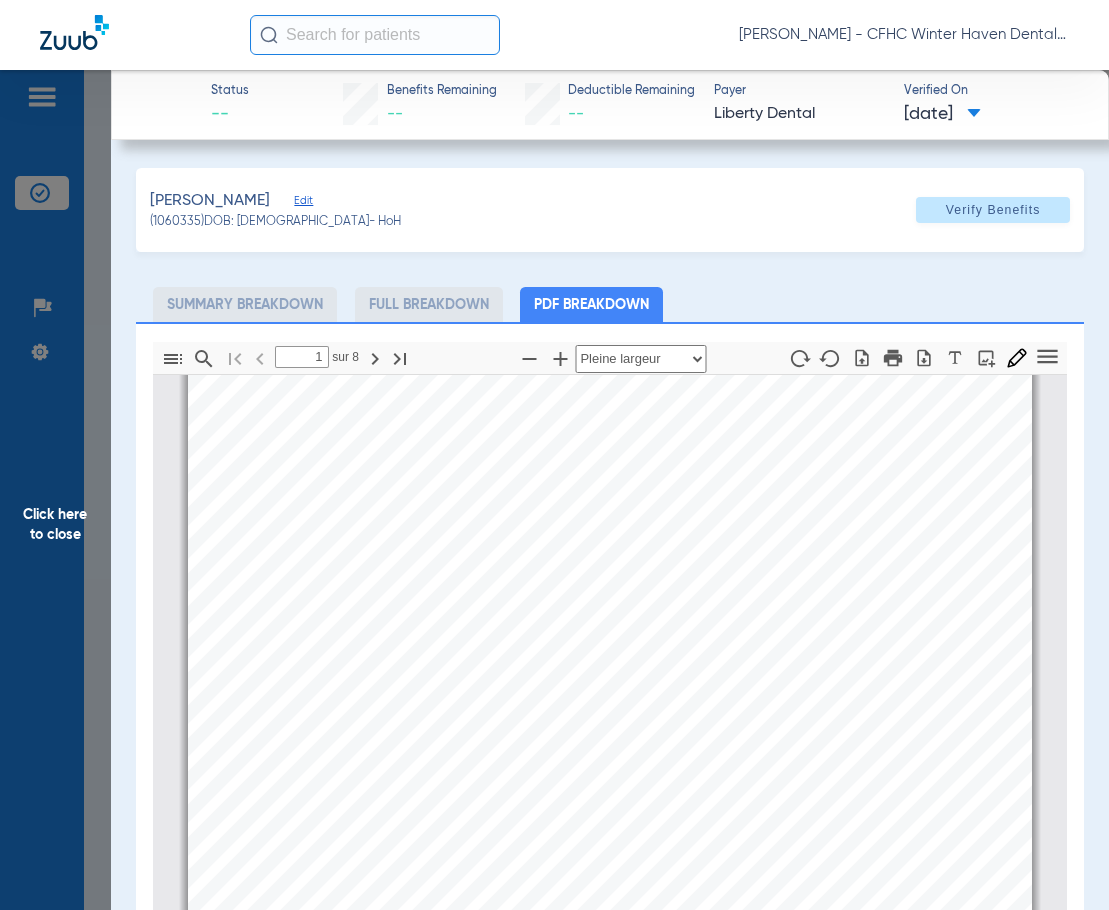 click on "Click here to close" 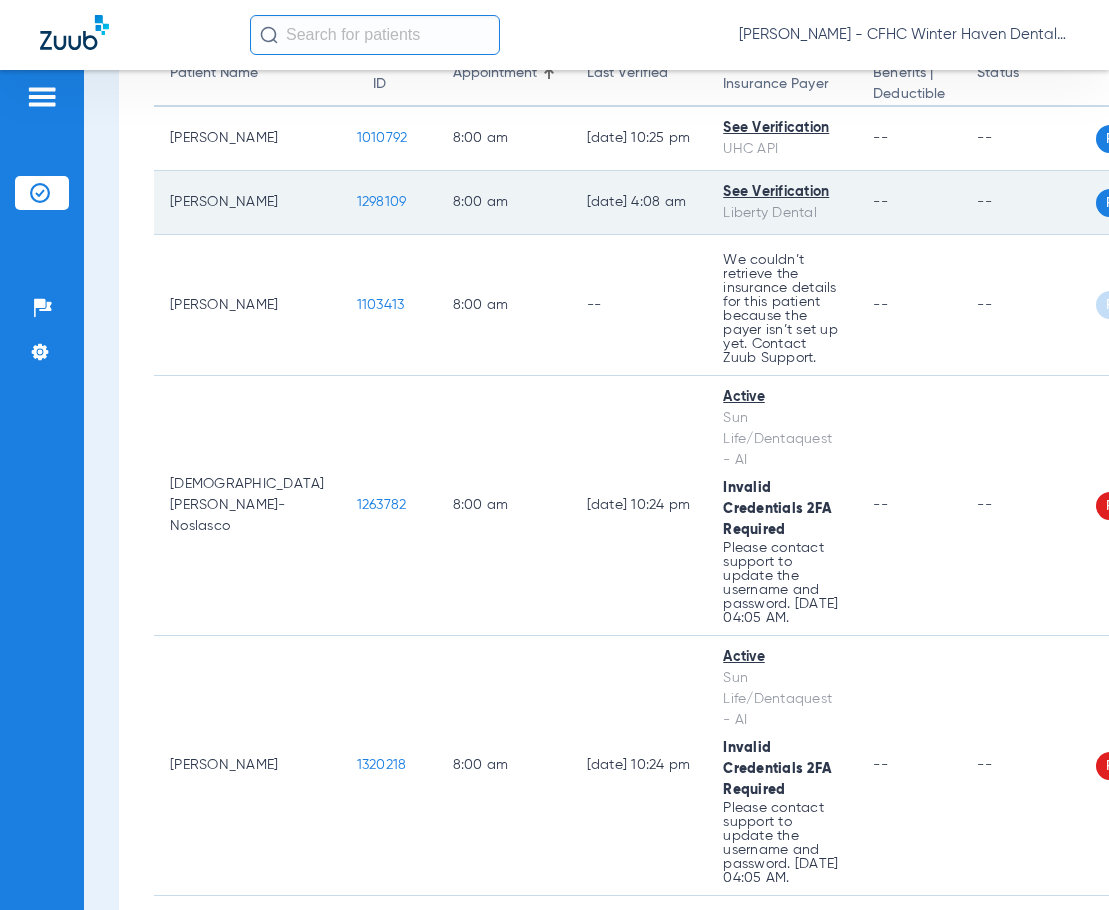 scroll, scrollTop: 94, scrollLeft: 0, axis: vertical 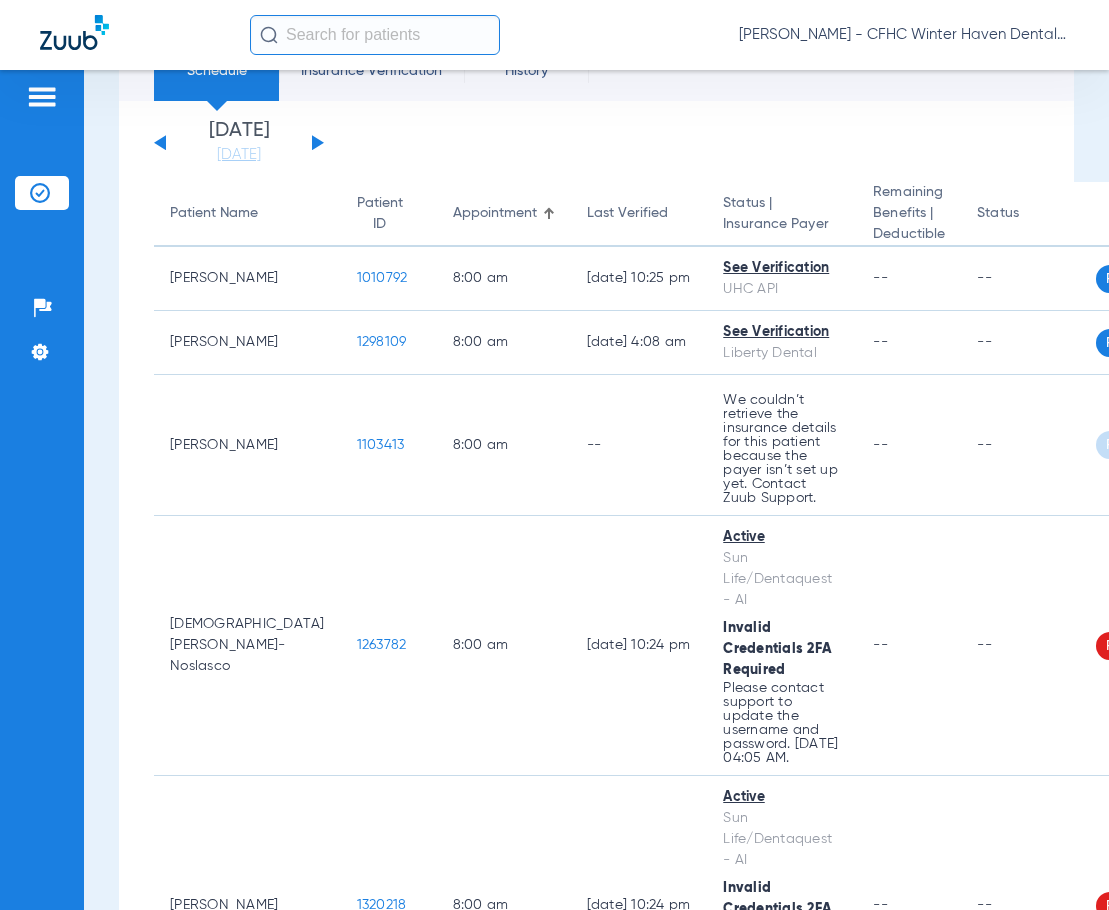 click on "[PERSON_NAME] - CFHC Winter Haven Dental" 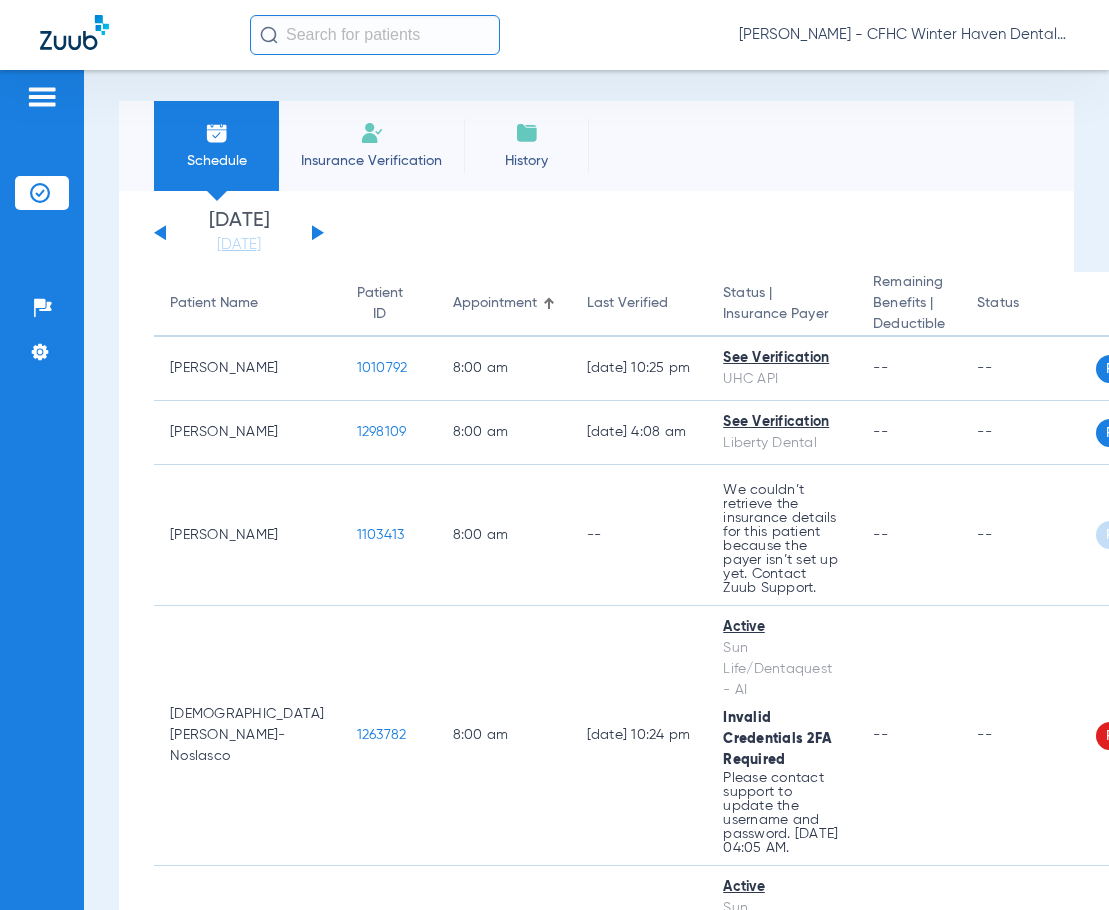 scroll, scrollTop: 0, scrollLeft: 0, axis: both 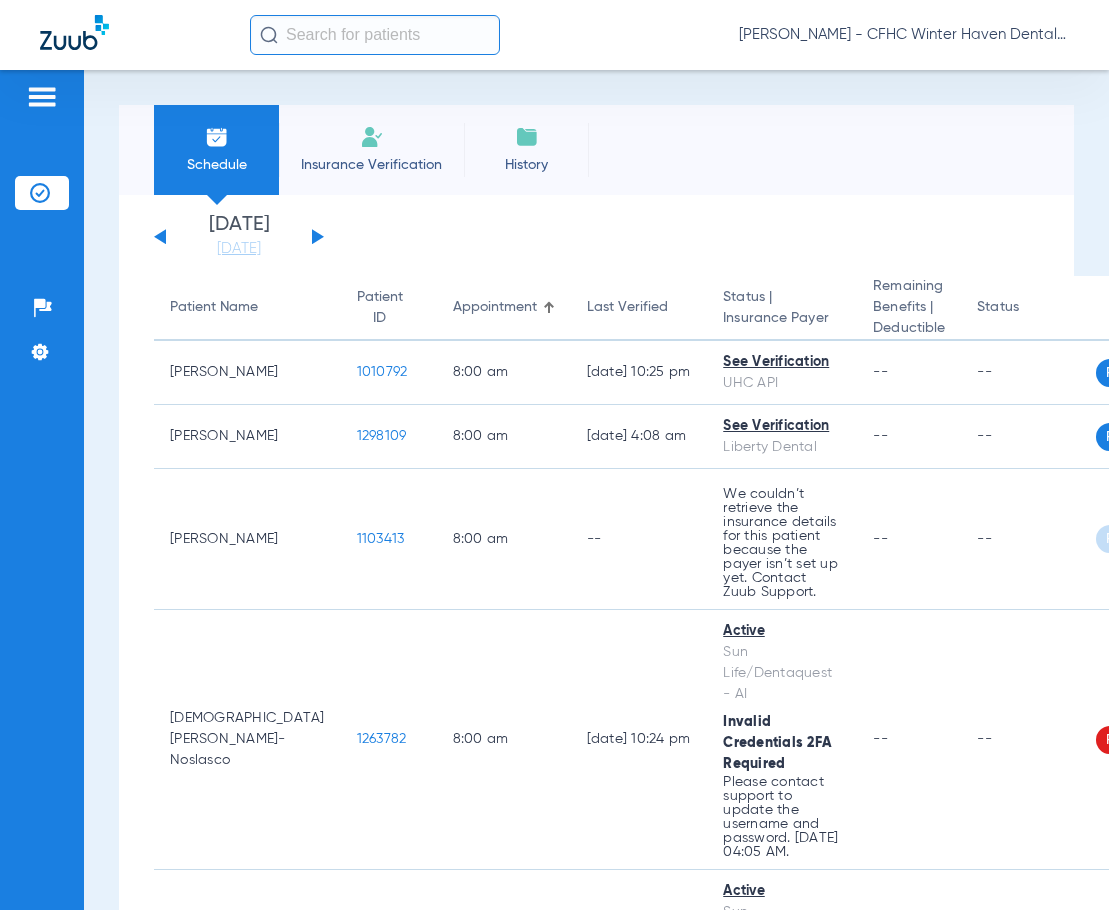 click 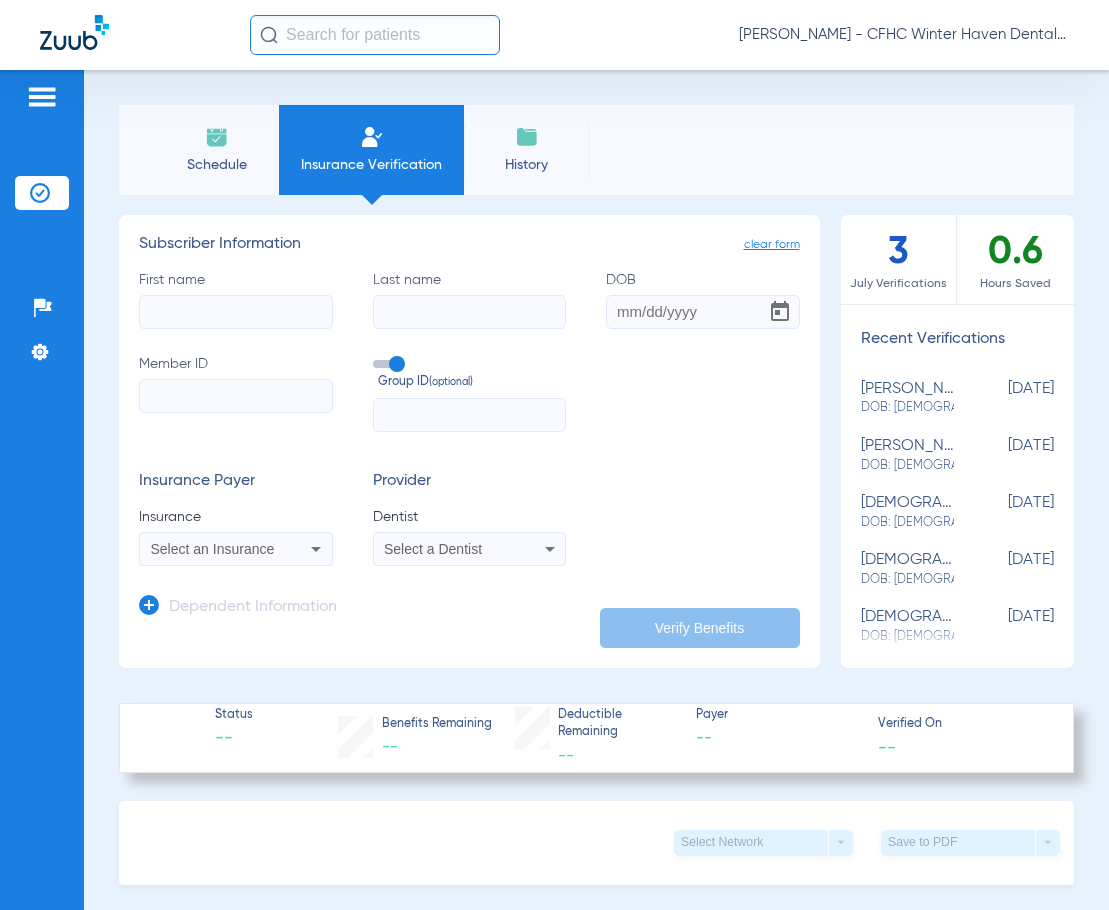 click on "First name" 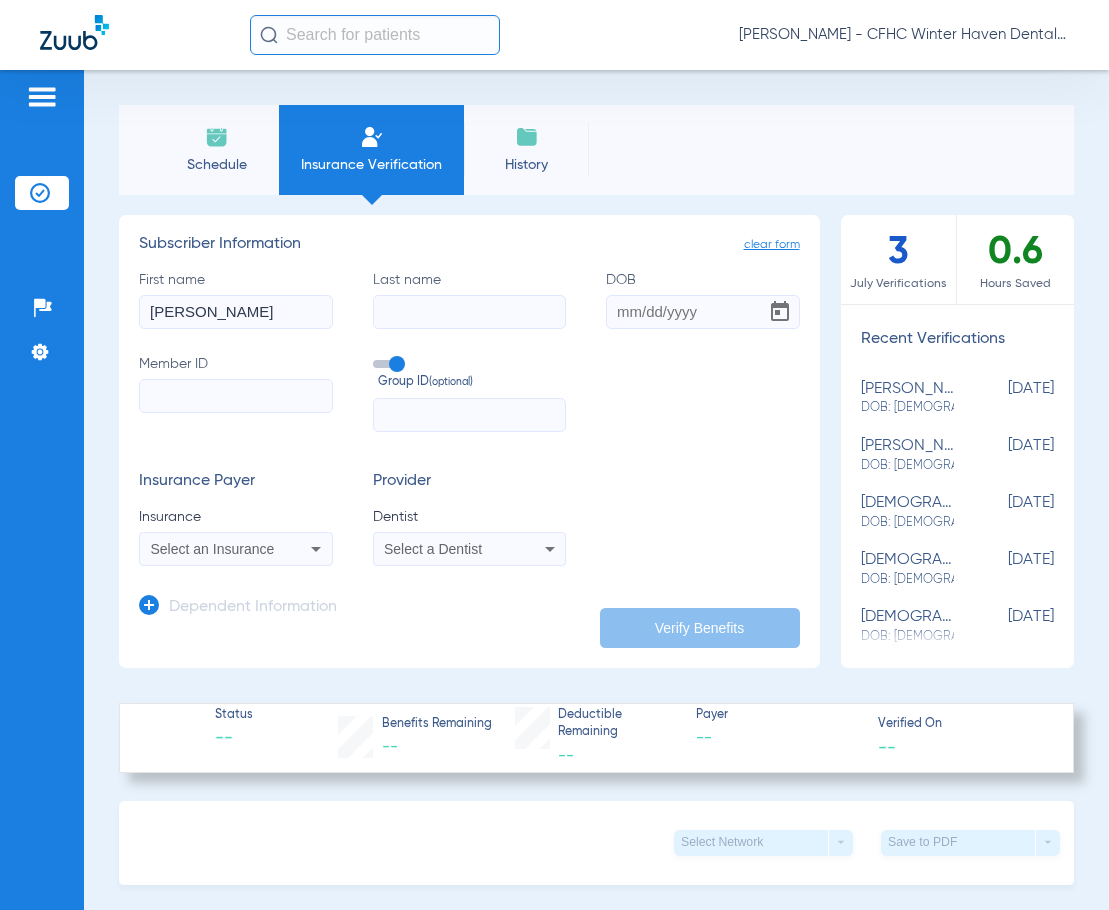 type on "[PERSON_NAME]" 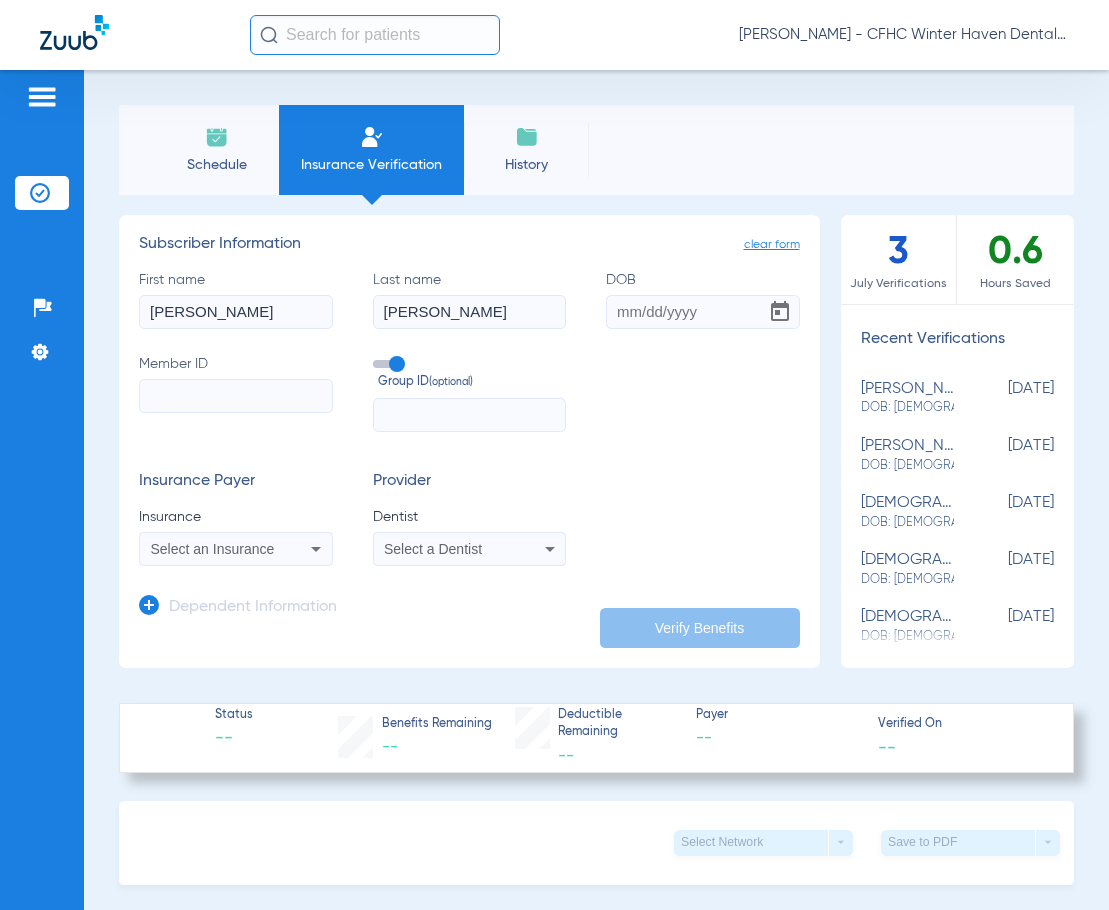 type on "[PERSON_NAME]" 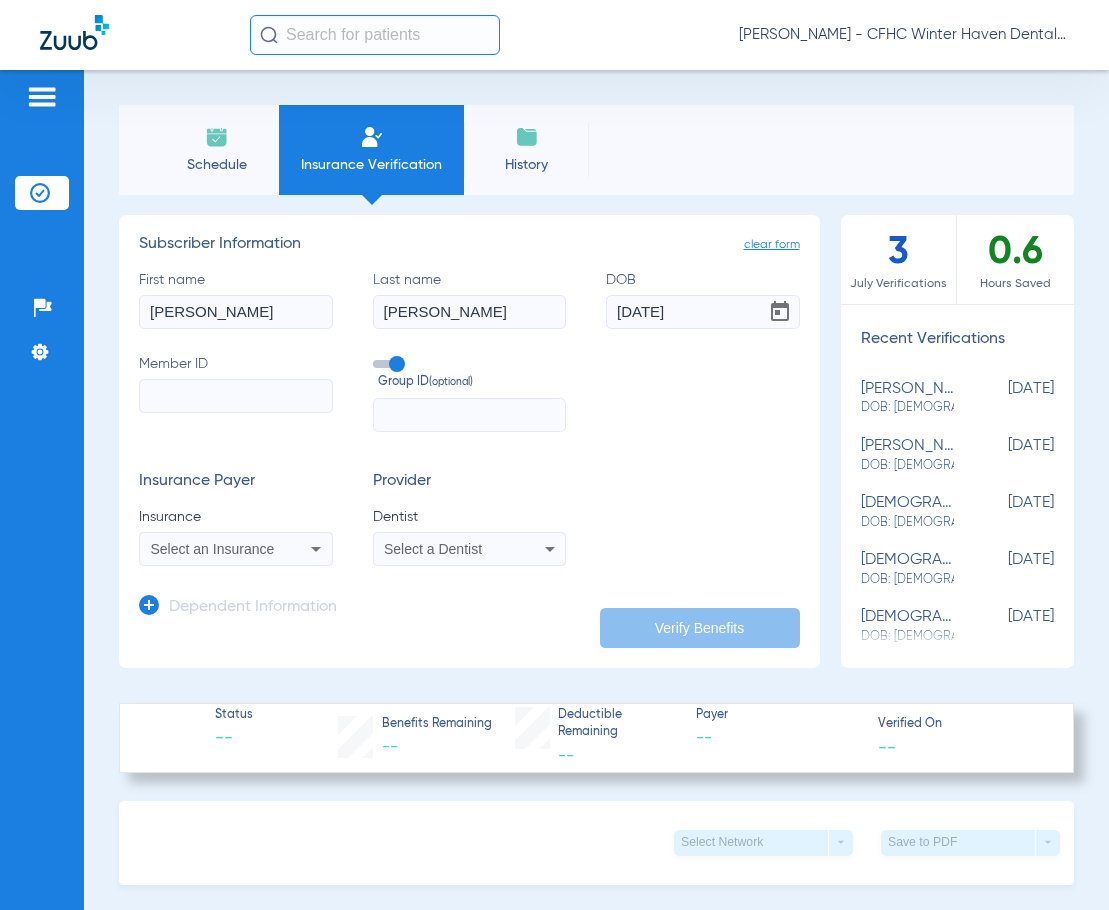 type on "[DATE]" 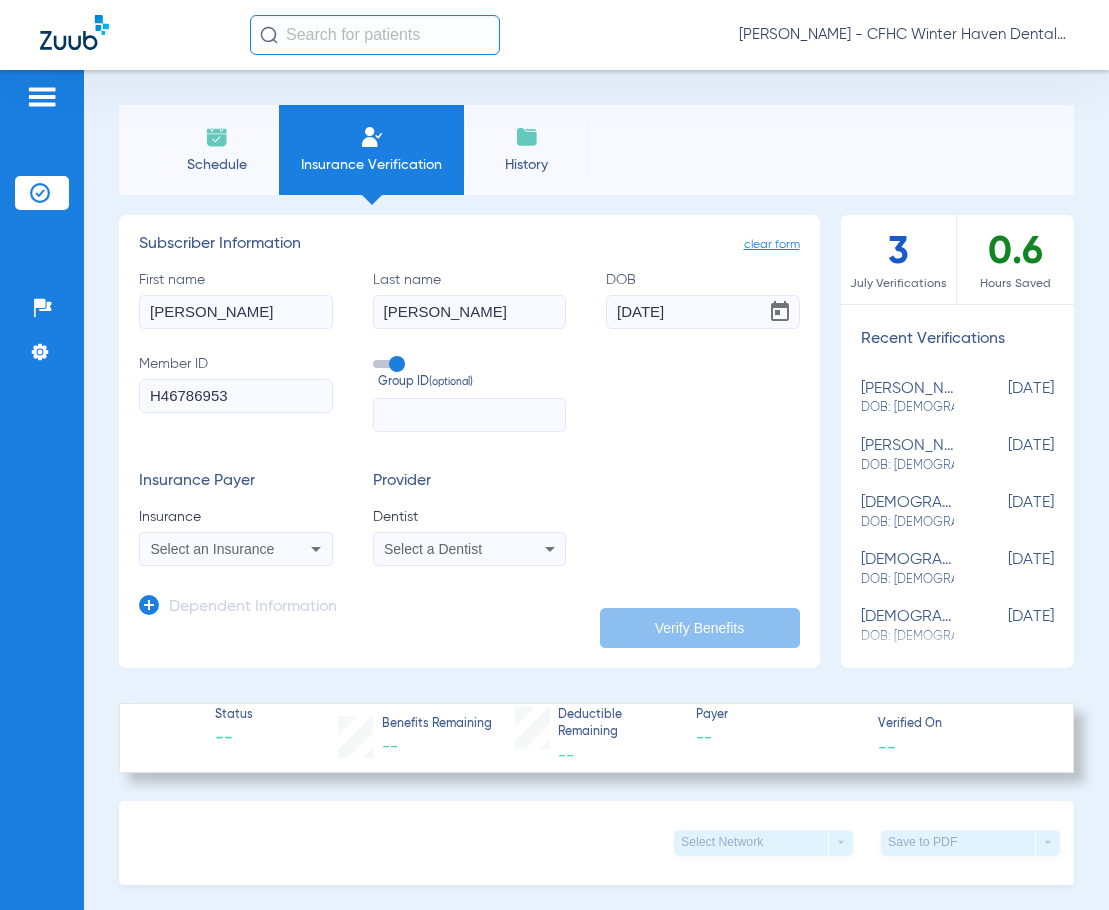 type on "H46786953" 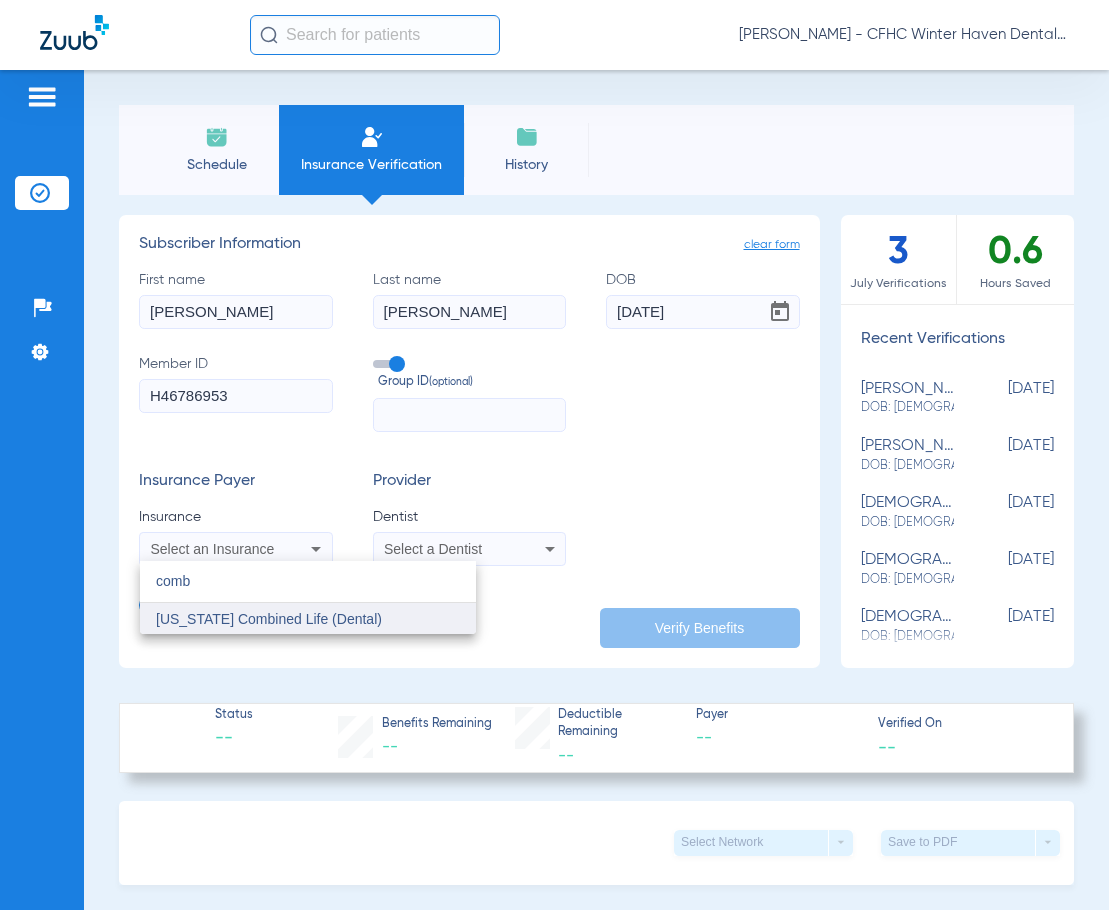 type on "comb" 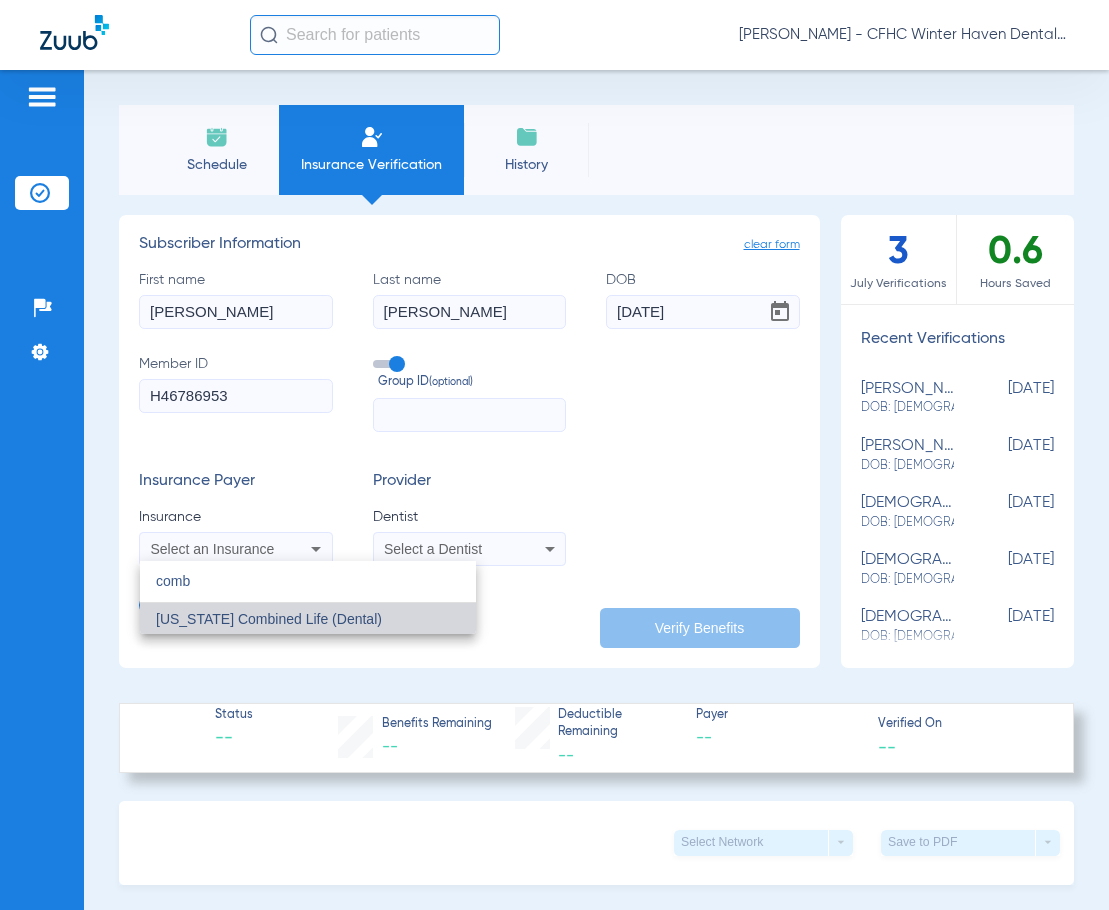 click on "[US_STATE] Combined Life (Dental)" at bounding box center [269, 619] 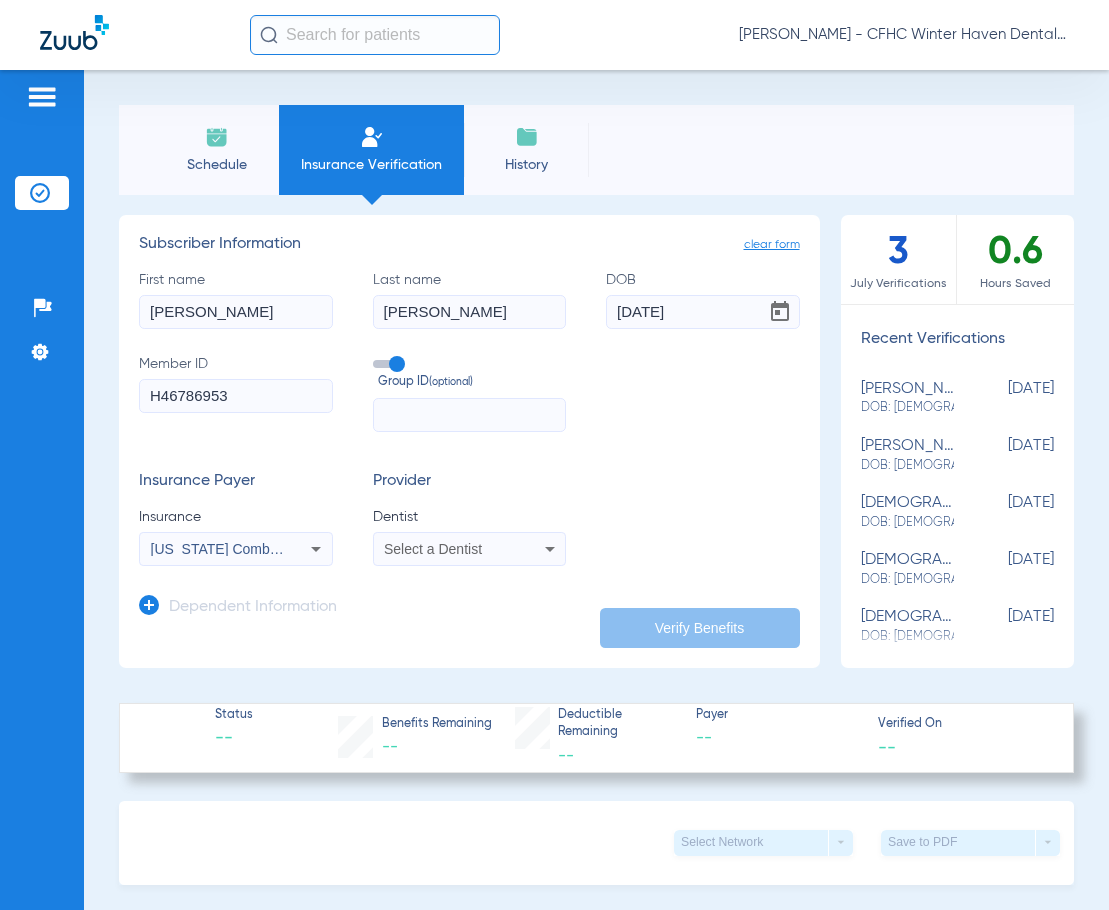 click on "Select a Dentist" at bounding box center (433, 549) 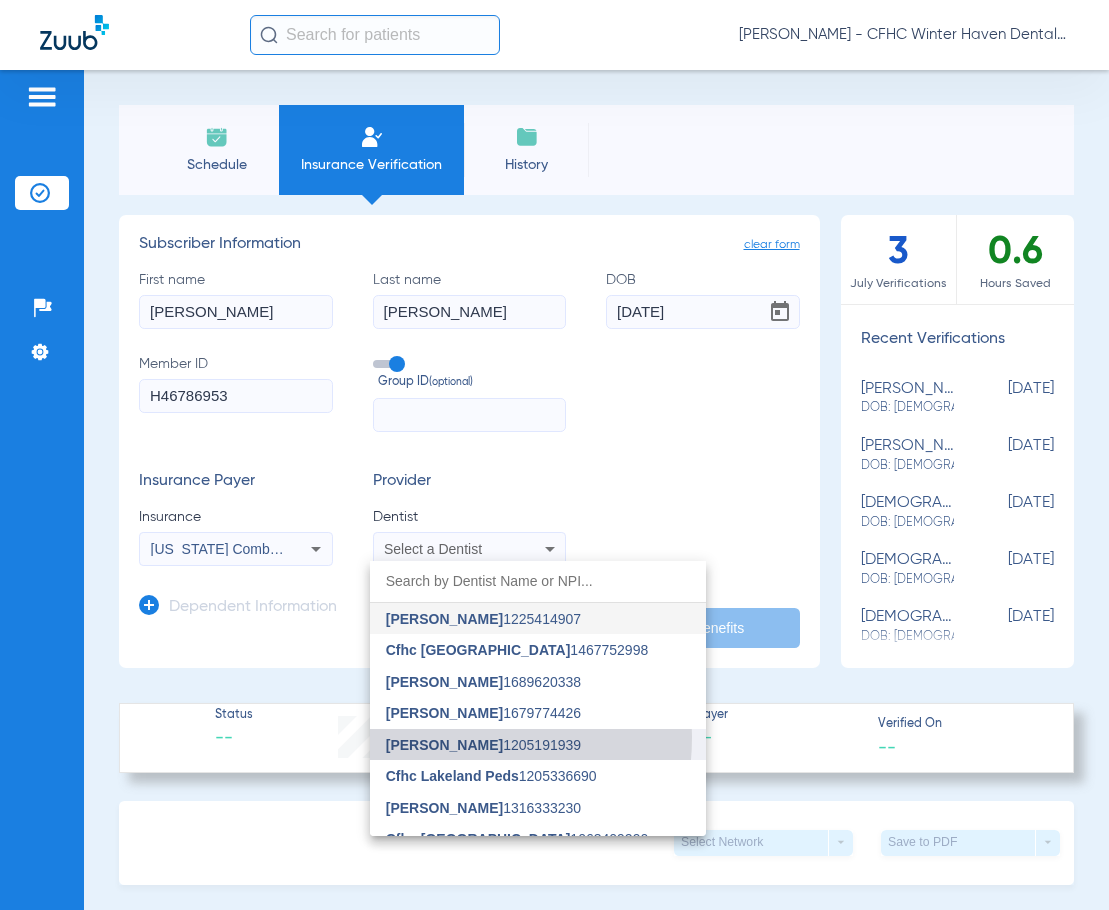 click on "[PERSON_NAME]" at bounding box center [444, 745] 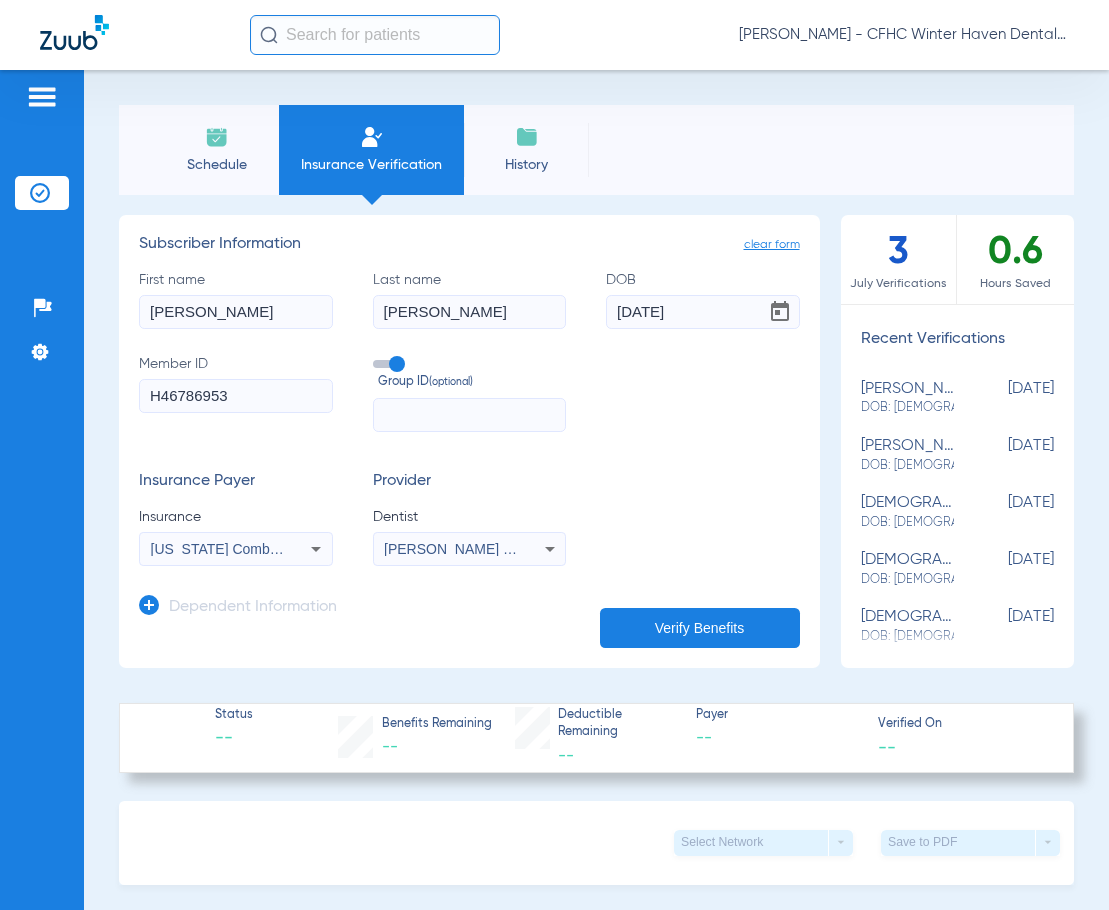 click on "Verify Benefits" 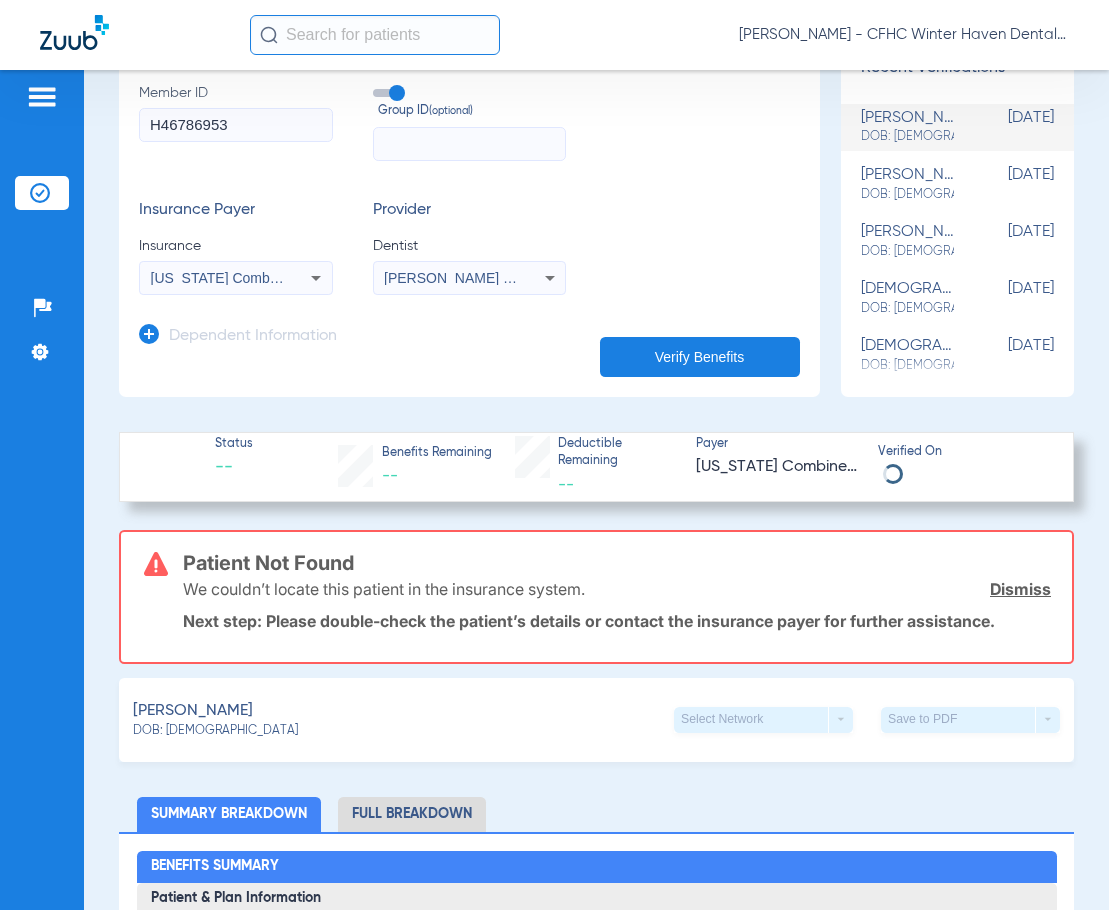 scroll, scrollTop: 300, scrollLeft: 0, axis: vertical 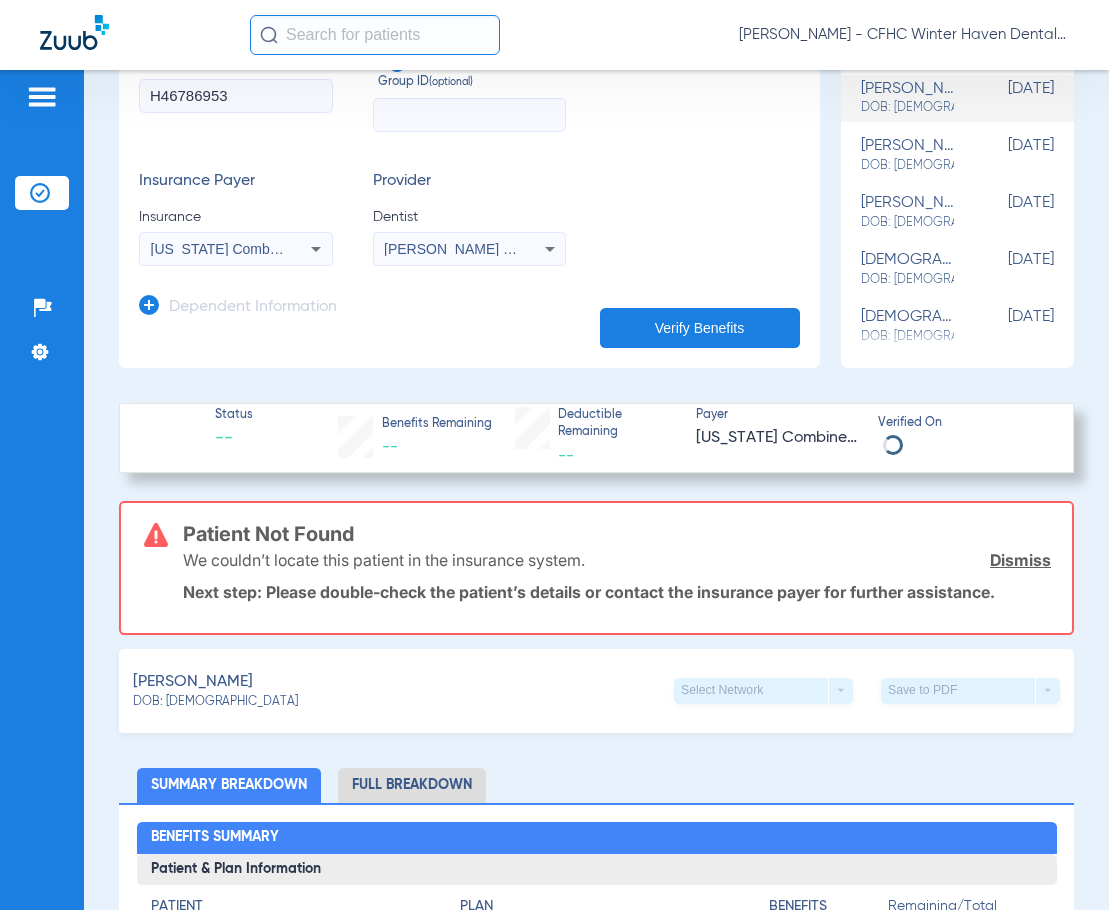 click on "Verify Benefits" 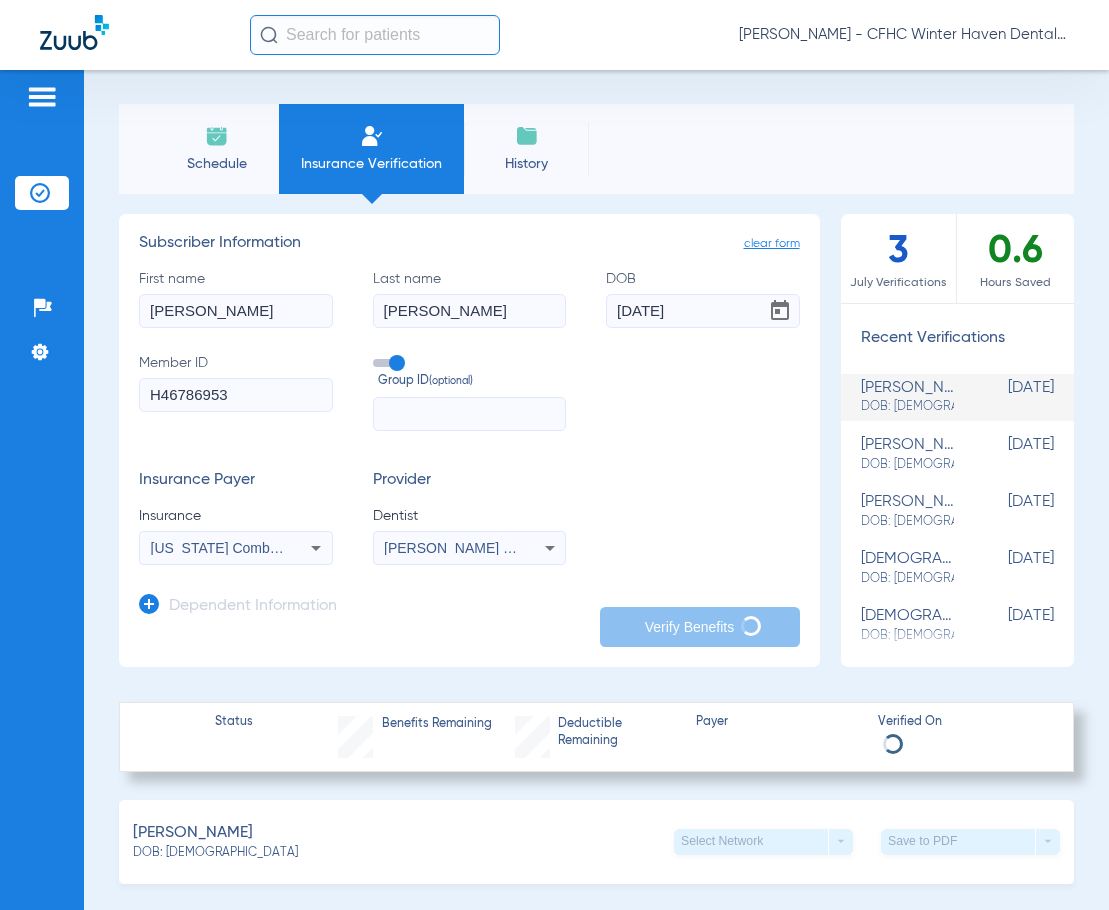 scroll, scrollTop: 0, scrollLeft: 0, axis: both 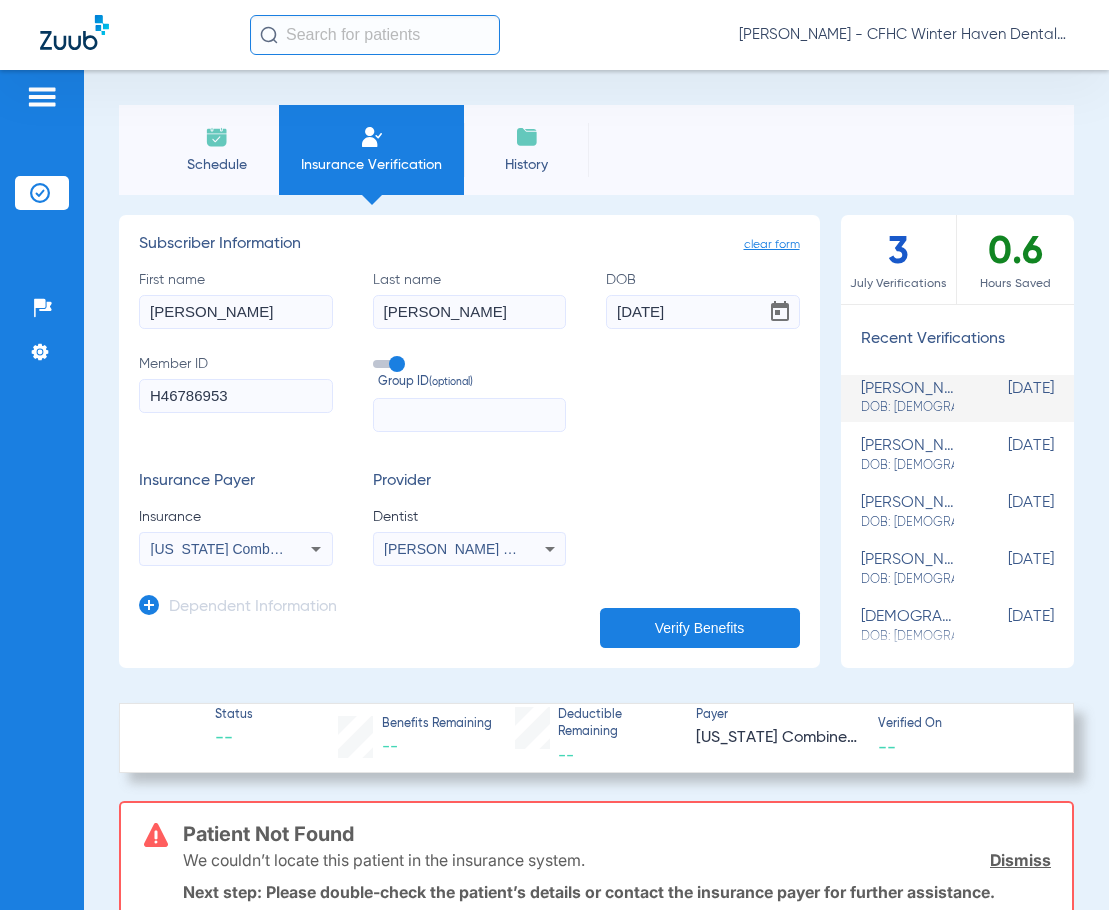 click on "Verify Benefits" 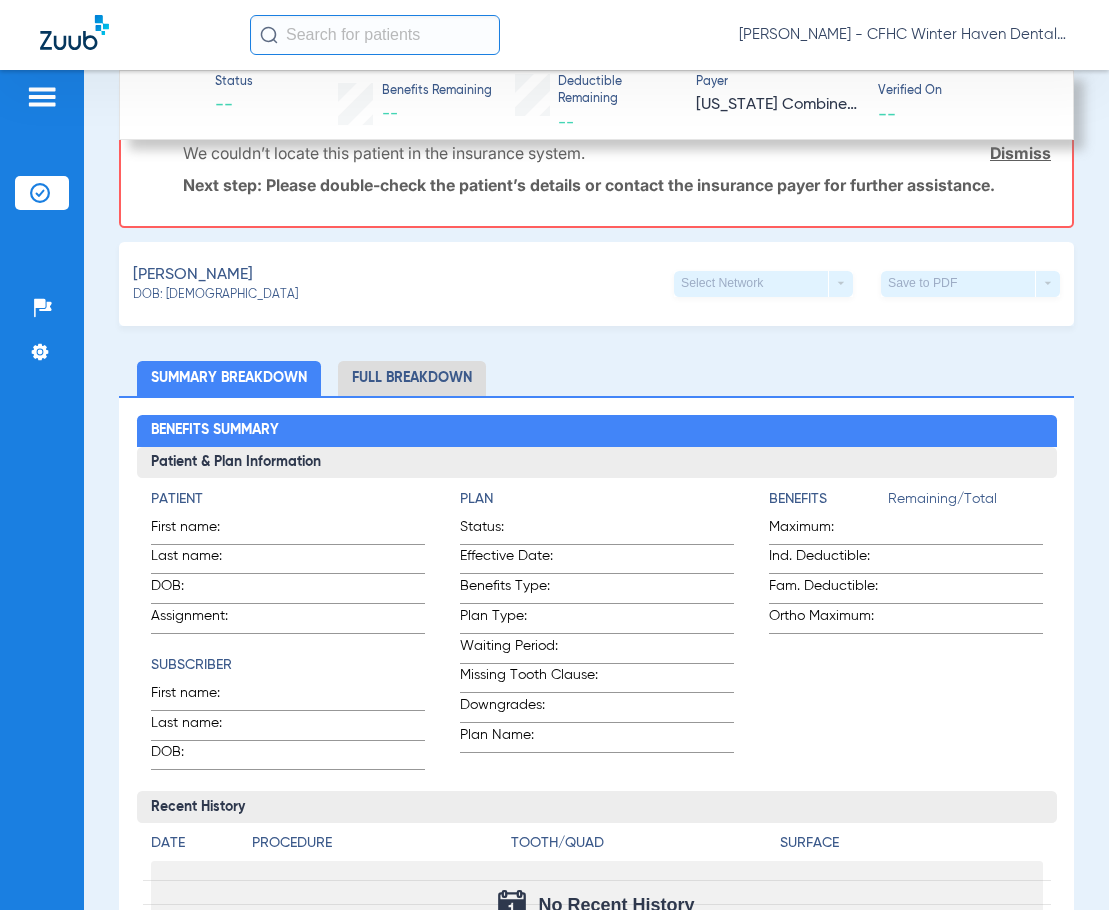 scroll, scrollTop: 700, scrollLeft: 0, axis: vertical 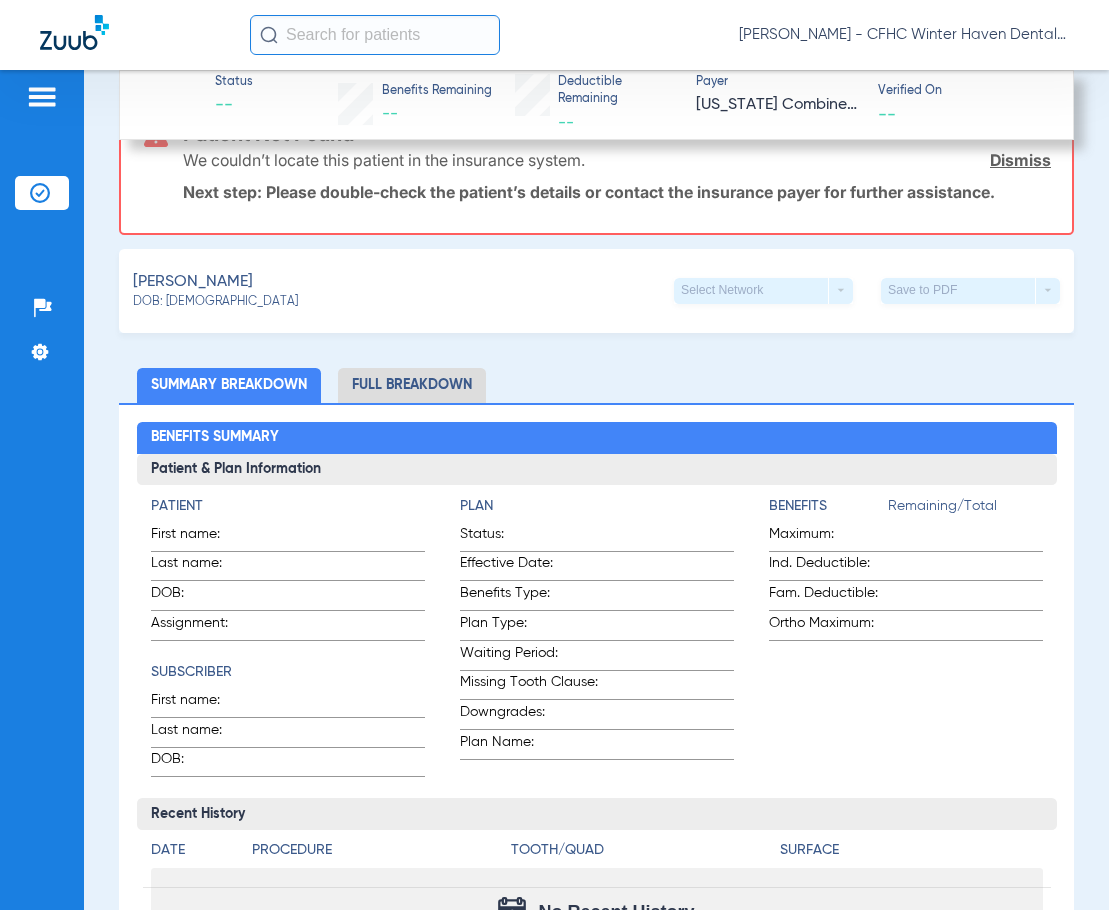 drag, startPoint x: 408, startPoint y: 649, endPoint x: 194, endPoint y: 376, distance: 346.87894 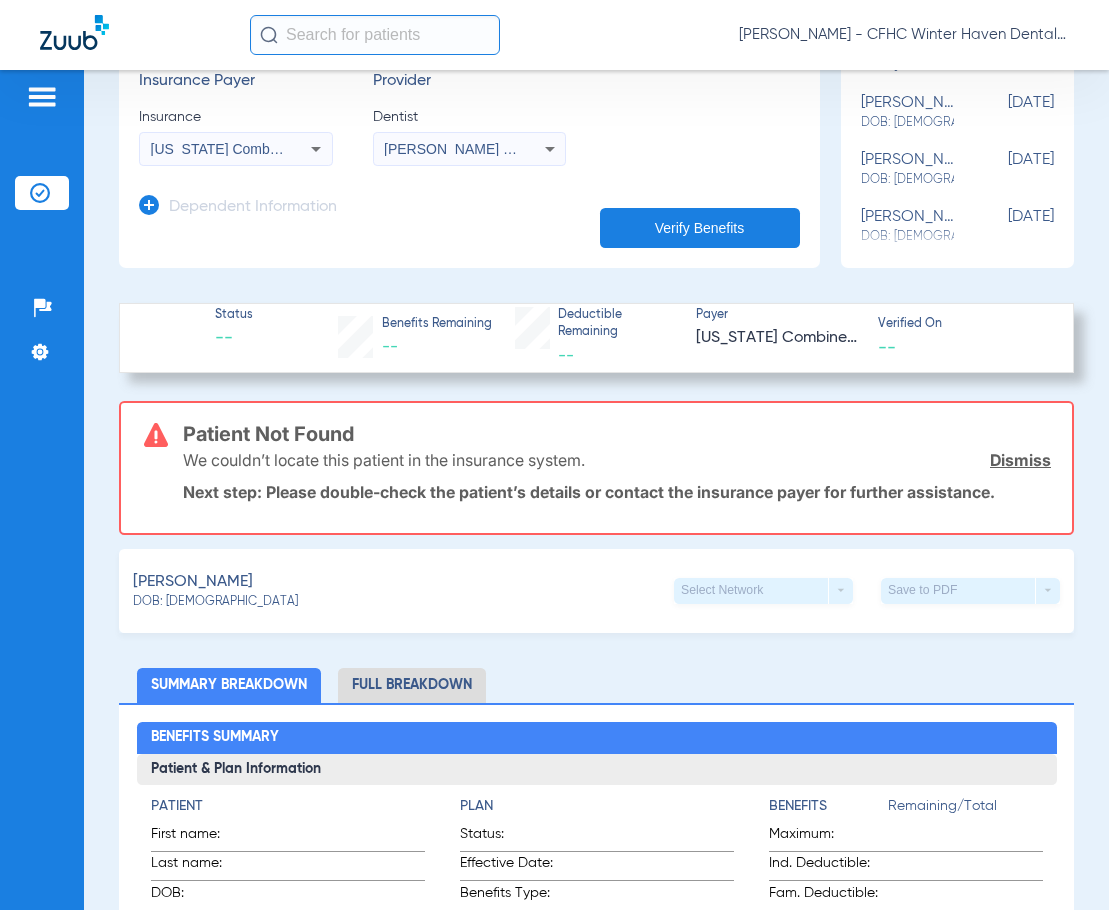 scroll, scrollTop: 100, scrollLeft: 0, axis: vertical 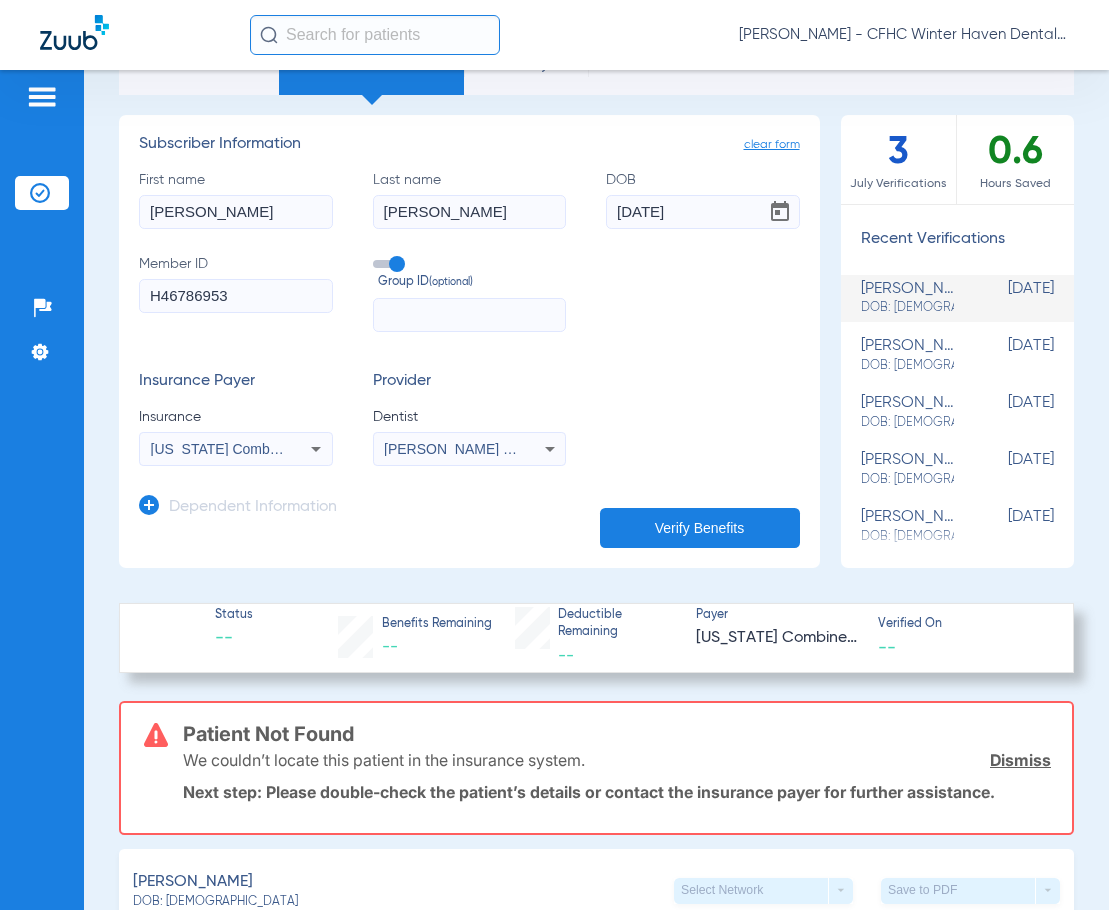click on "Verify Benefits" 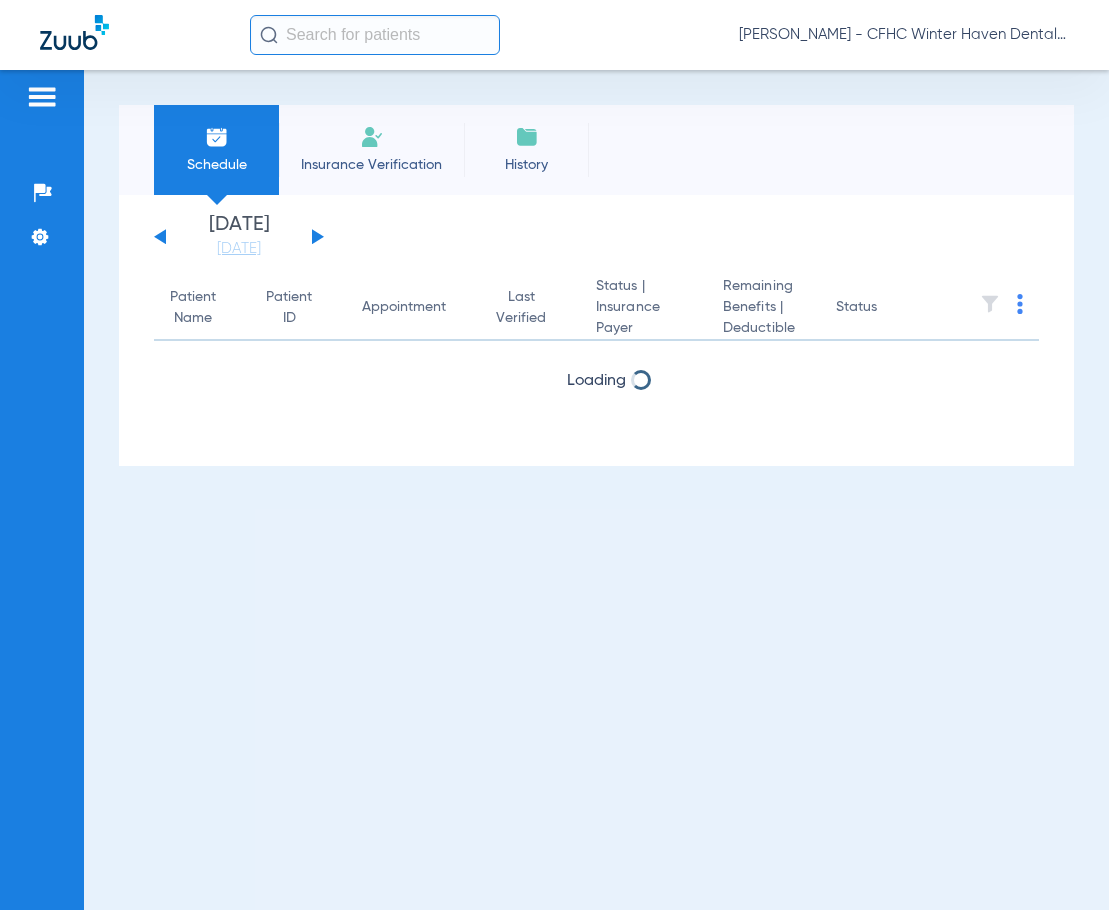 scroll, scrollTop: 0, scrollLeft: 0, axis: both 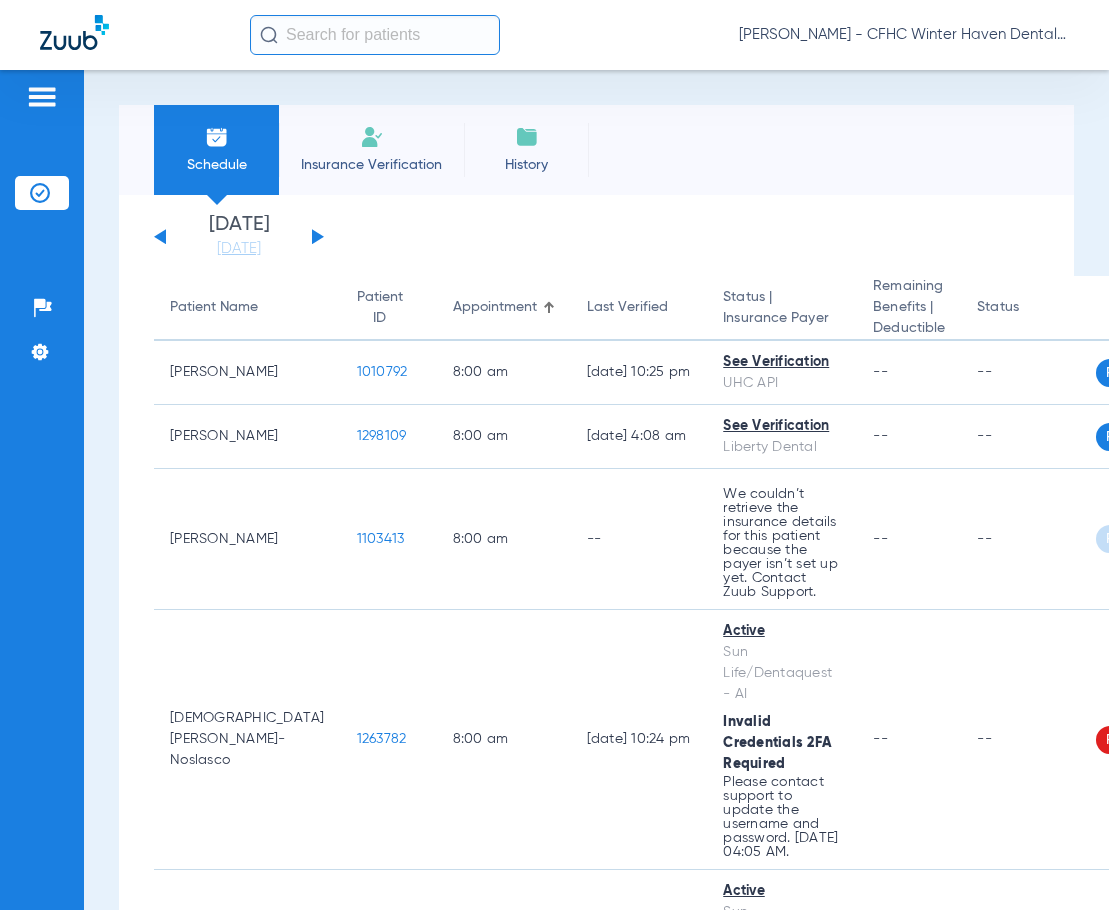 click 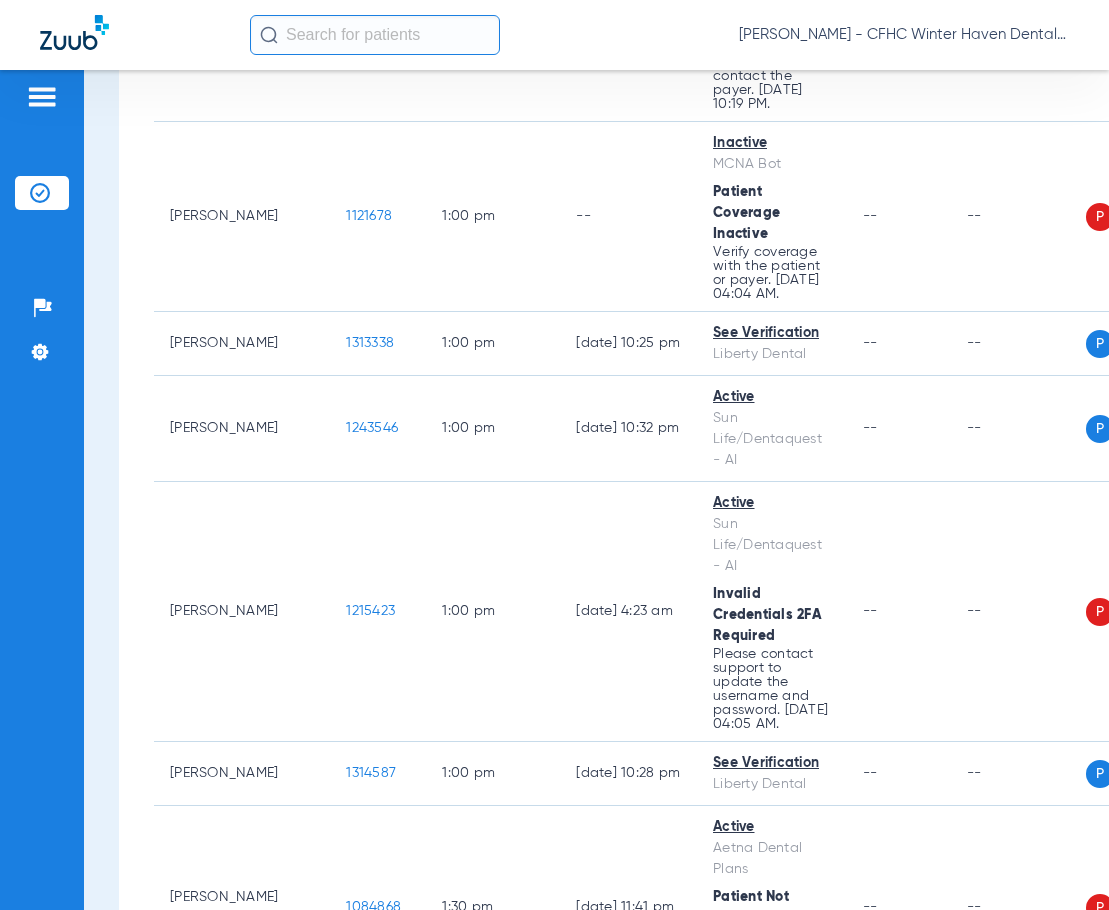 scroll, scrollTop: 2100, scrollLeft: 0, axis: vertical 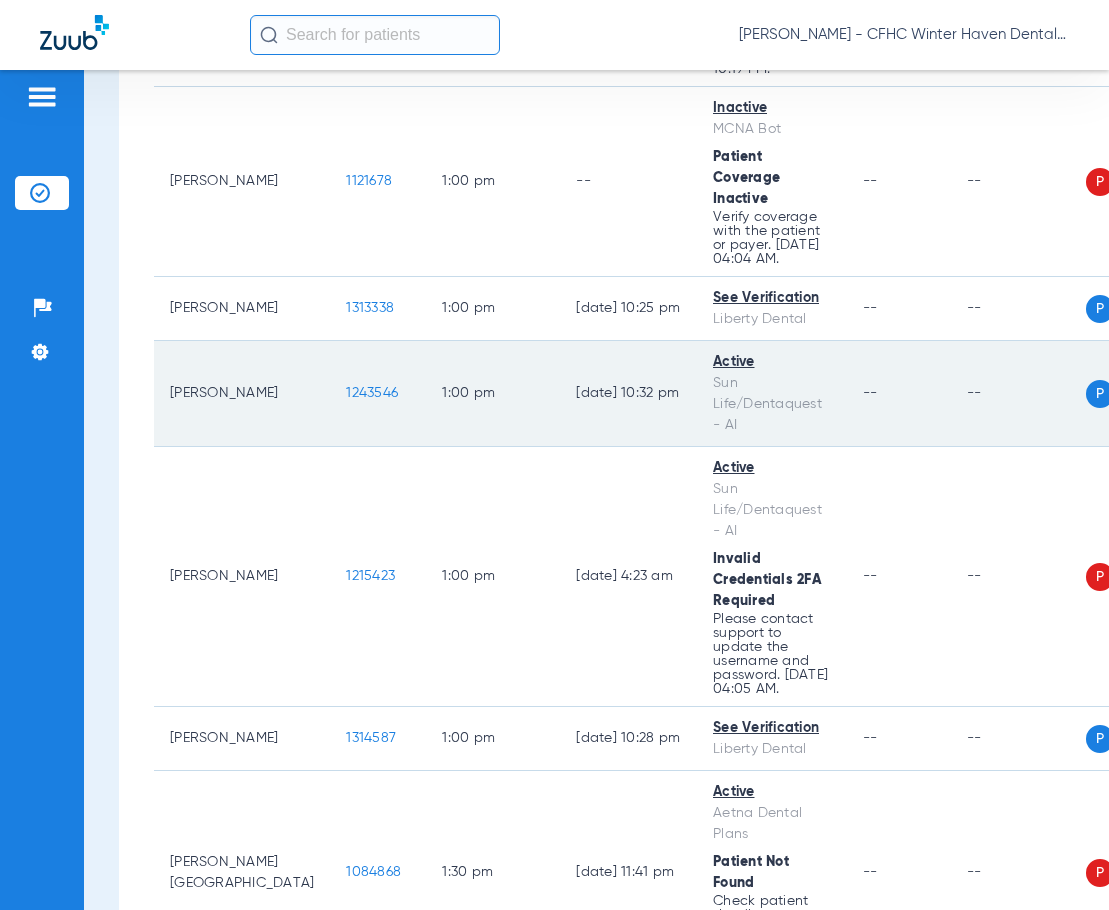 click on "1243546" 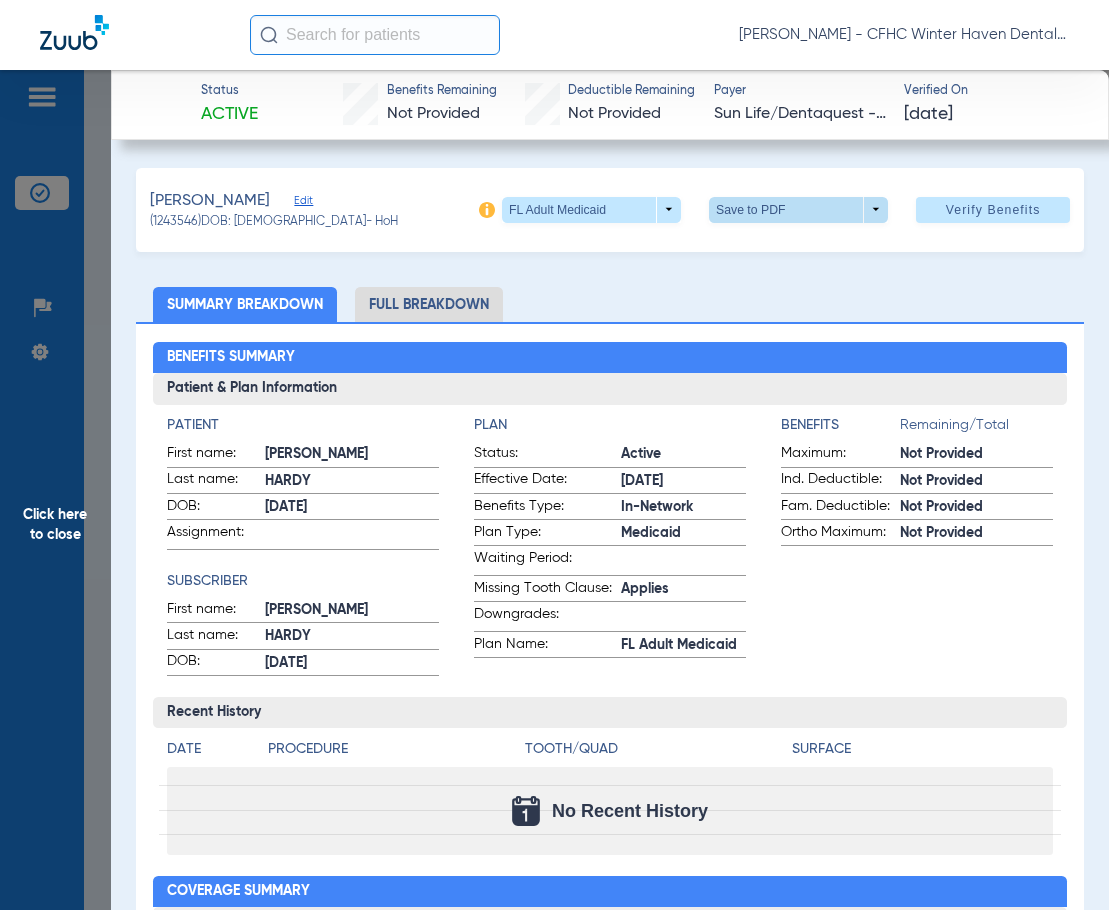 click 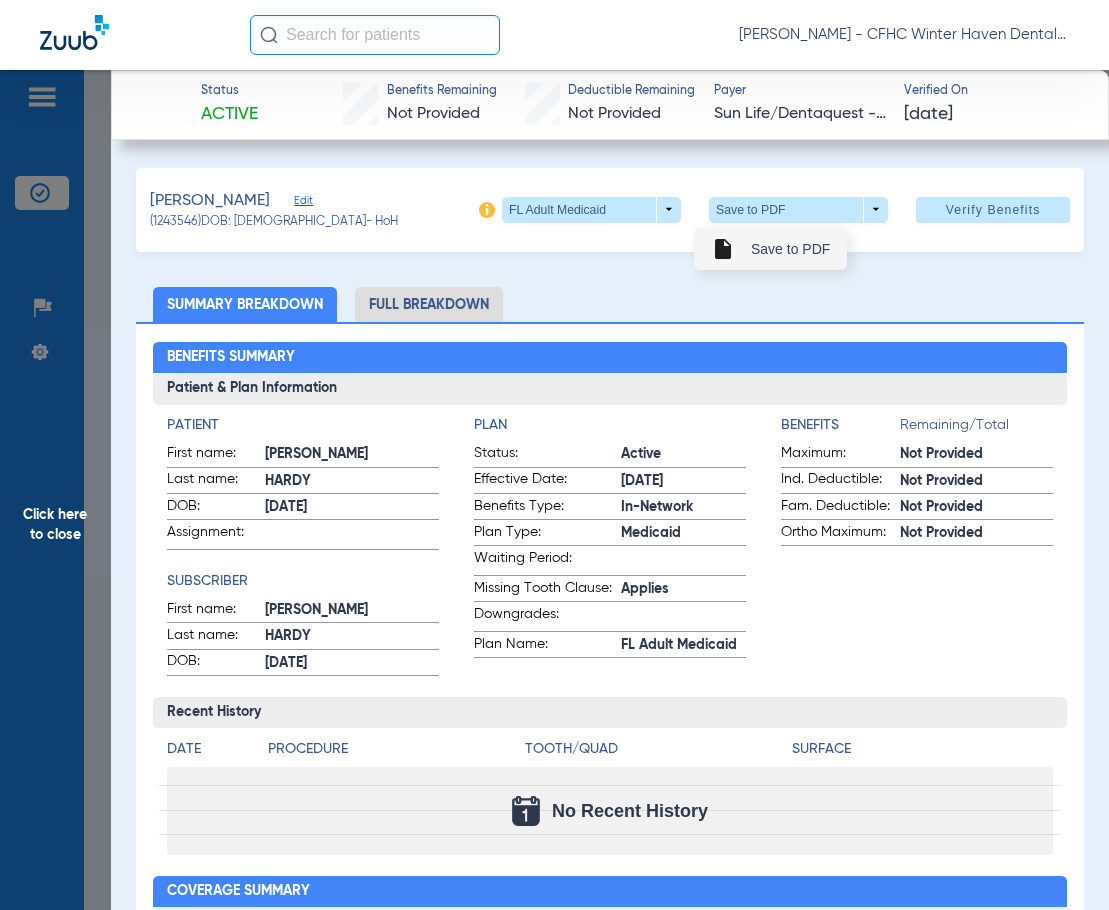 click on "Save to PDF" at bounding box center [790, 249] 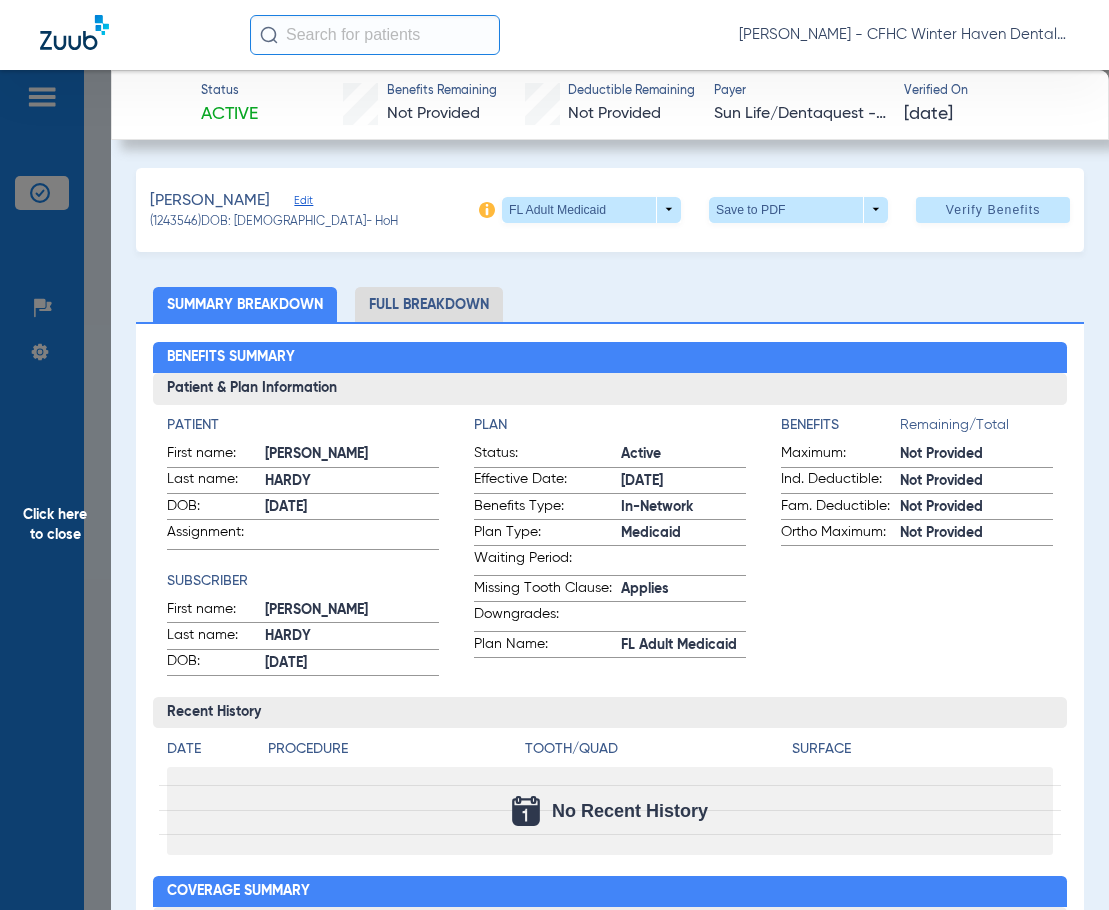 click on "Click here to close" 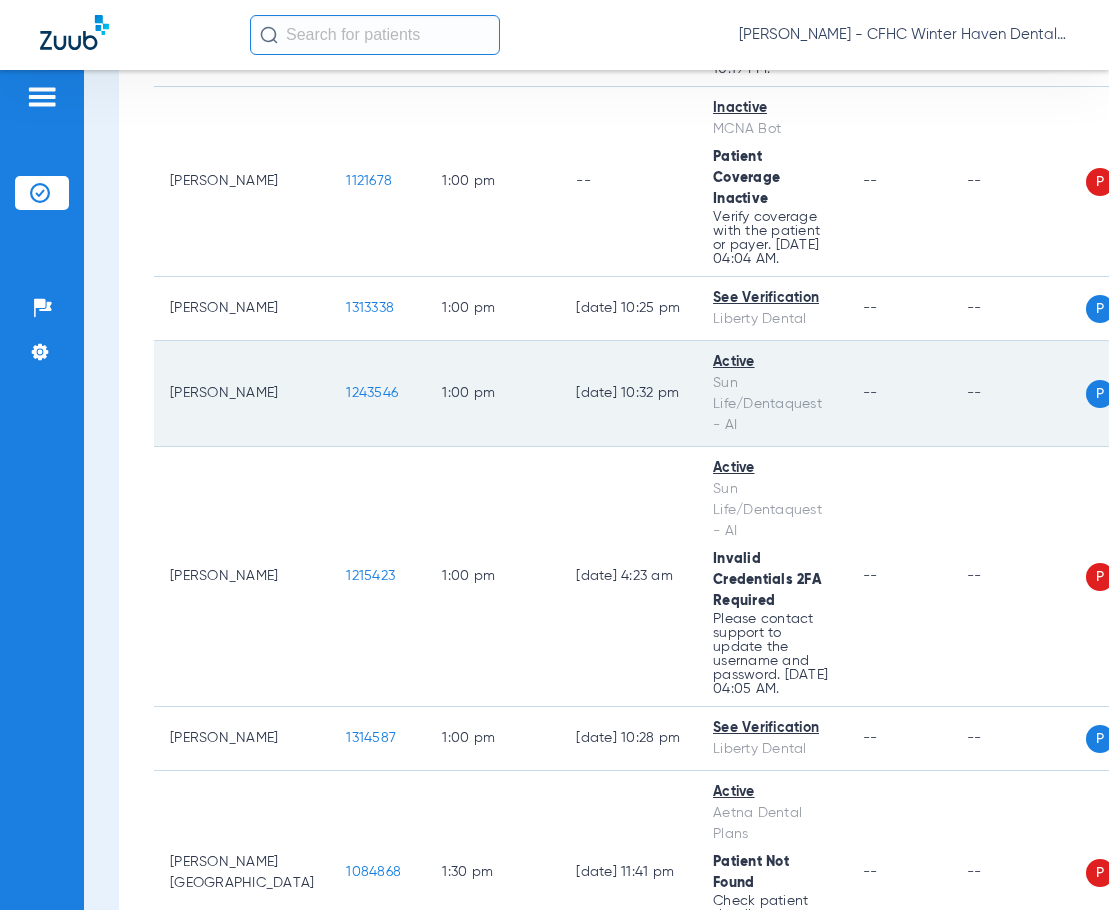 click on "1243546" 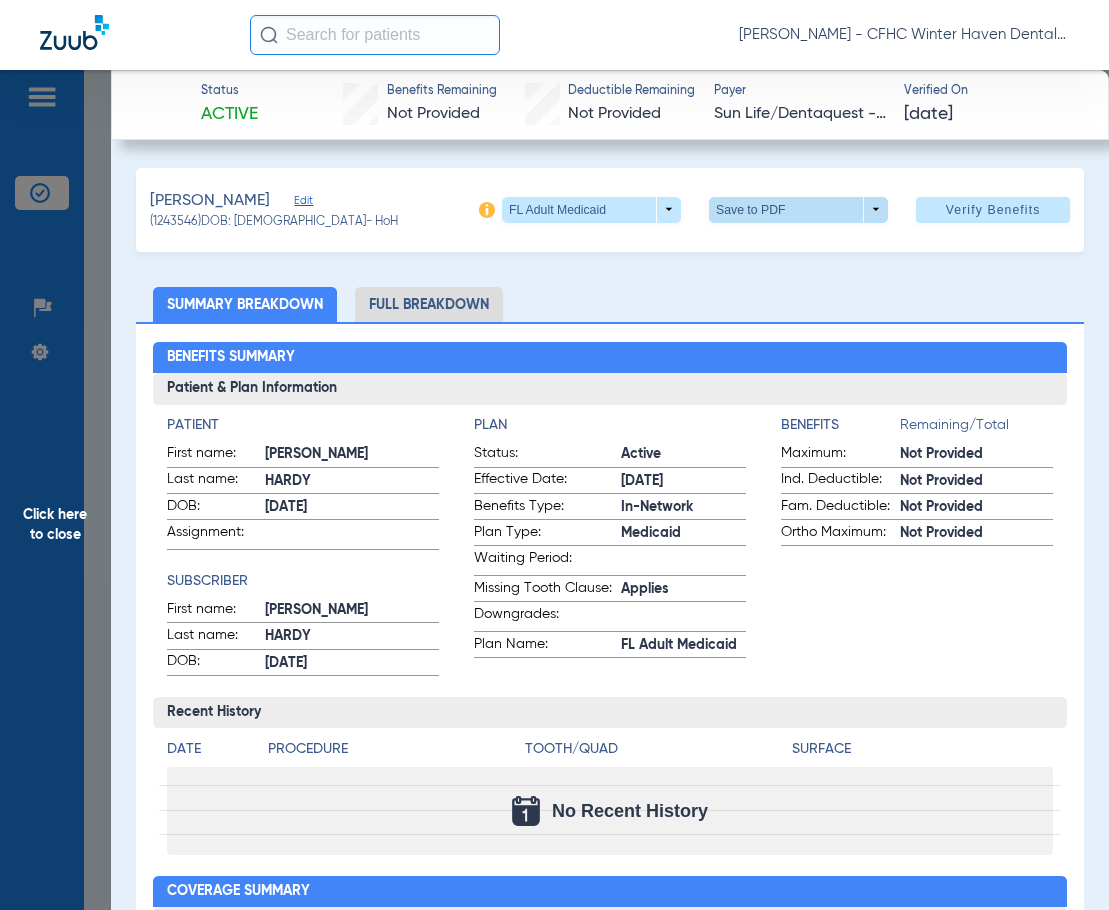 click 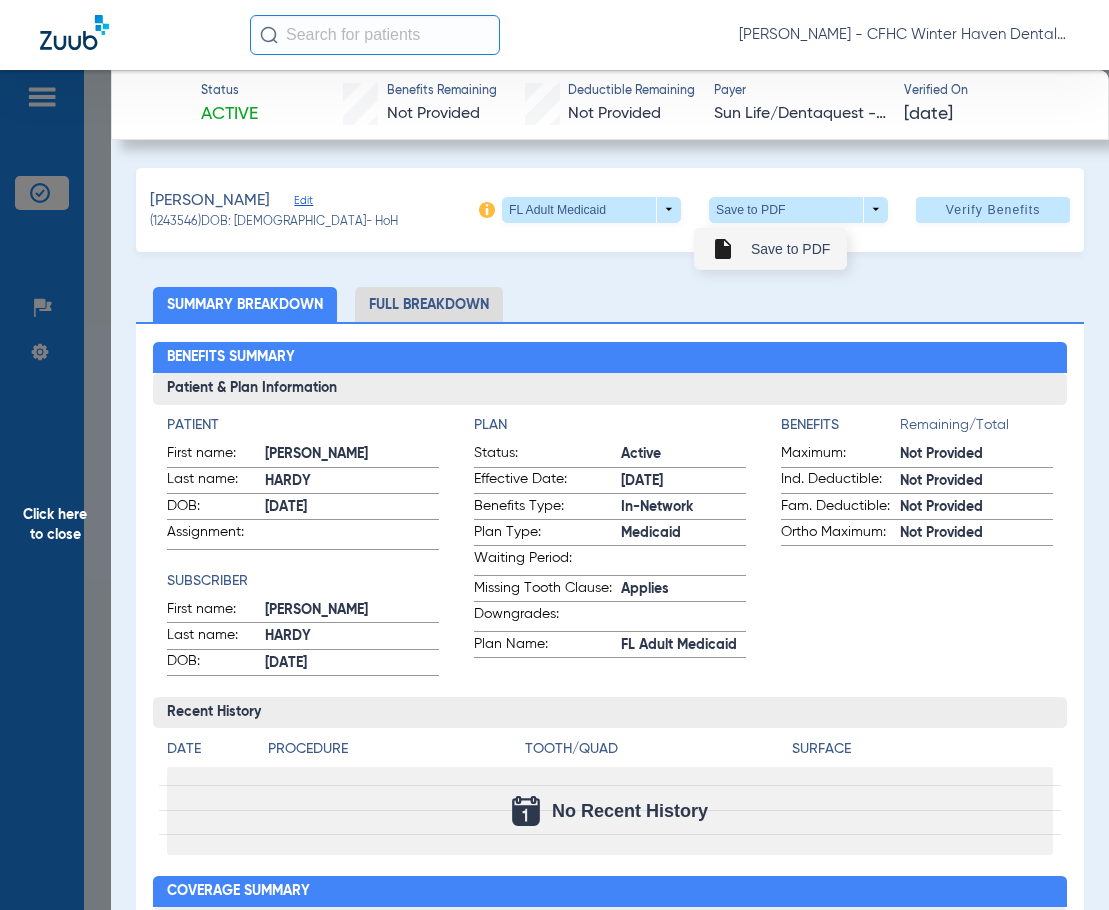 click on "insert_drive_file  Save to PDF" at bounding box center (770, 249) 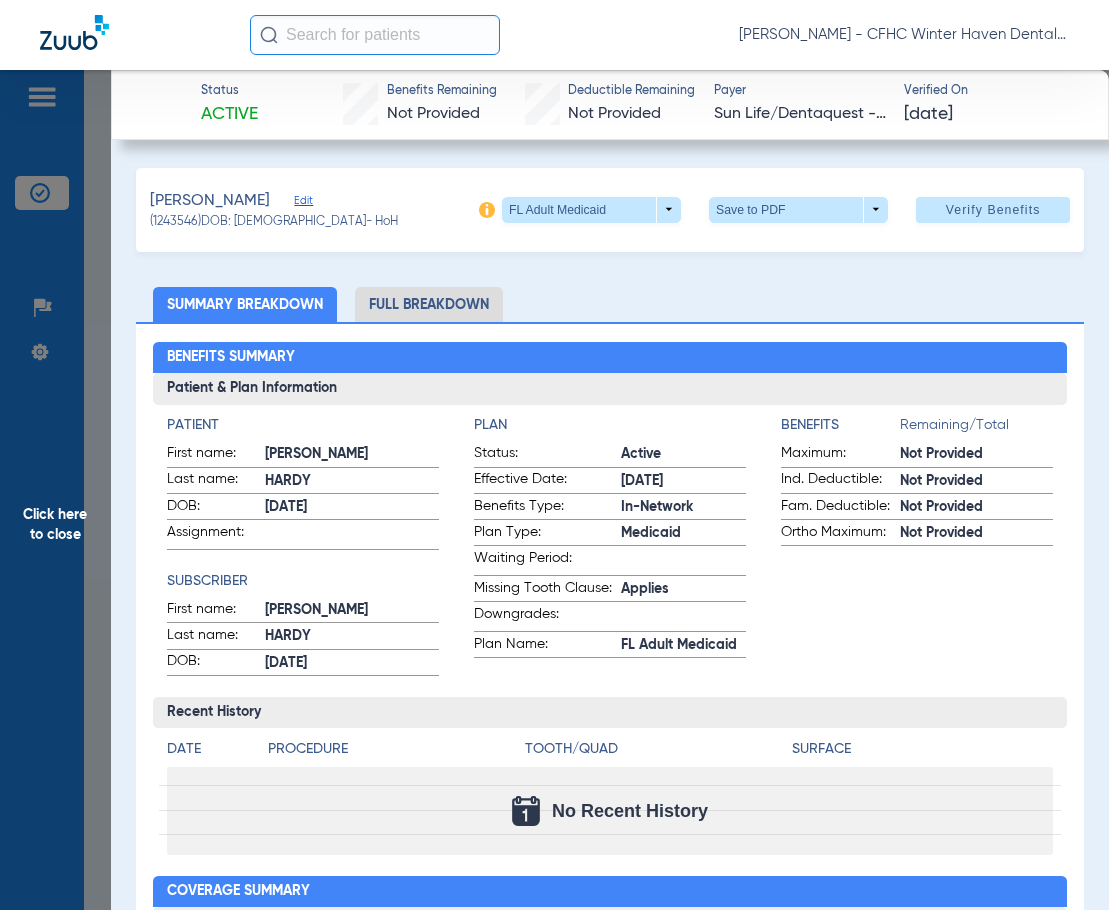 click on "Click here to close" 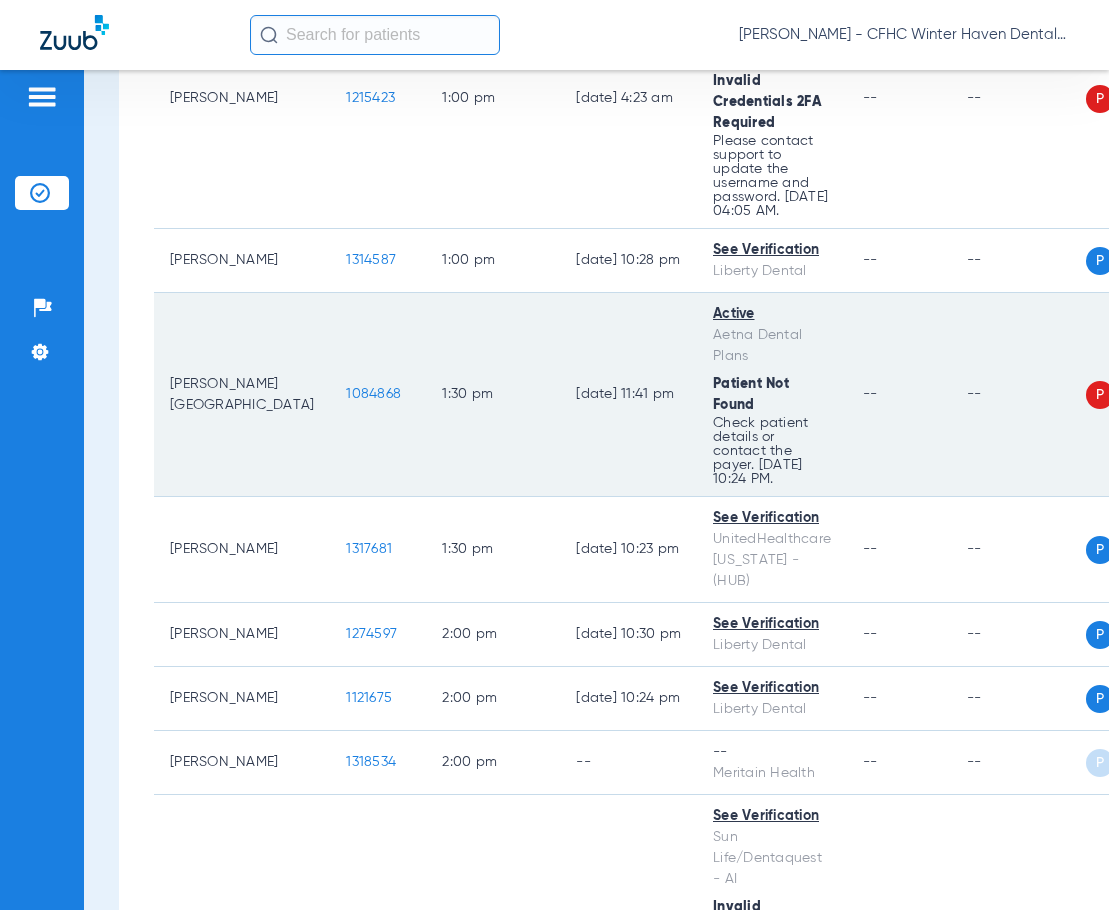 scroll, scrollTop: 2600, scrollLeft: 0, axis: vertical 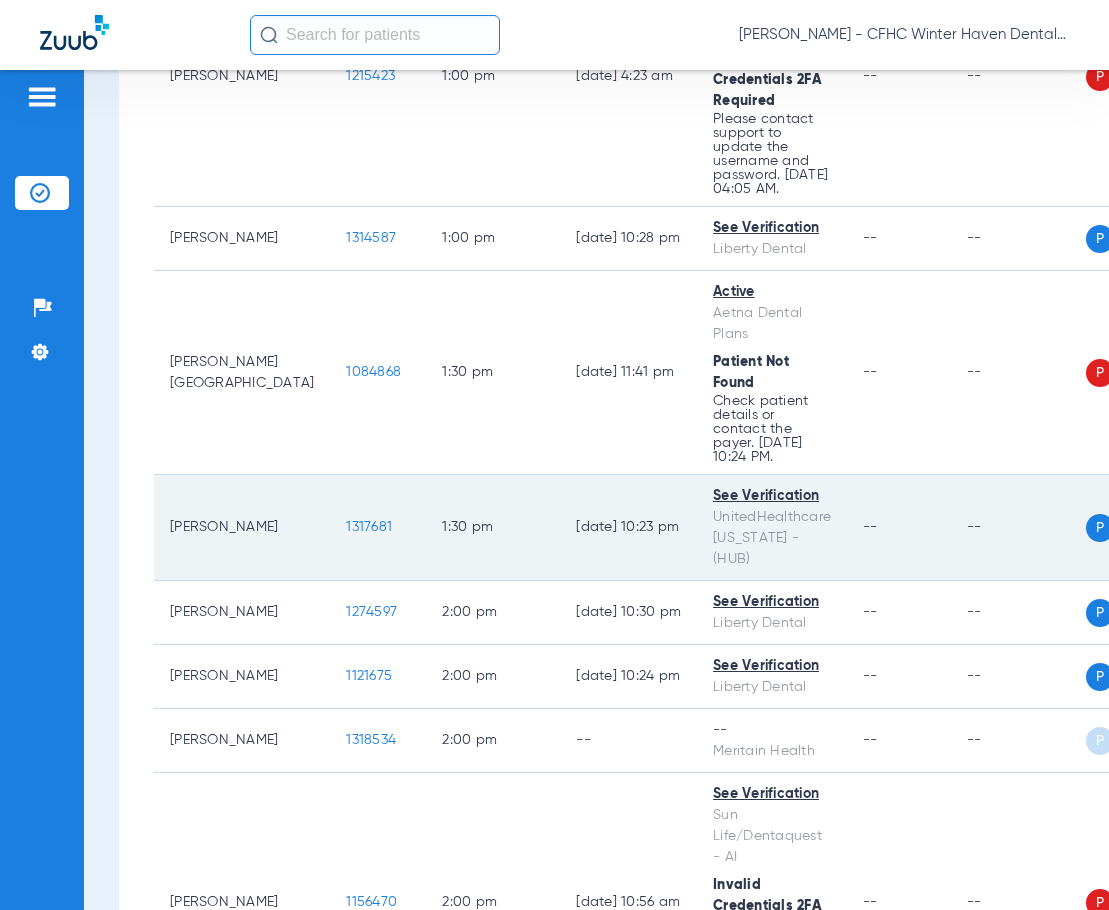 click on "1317681" 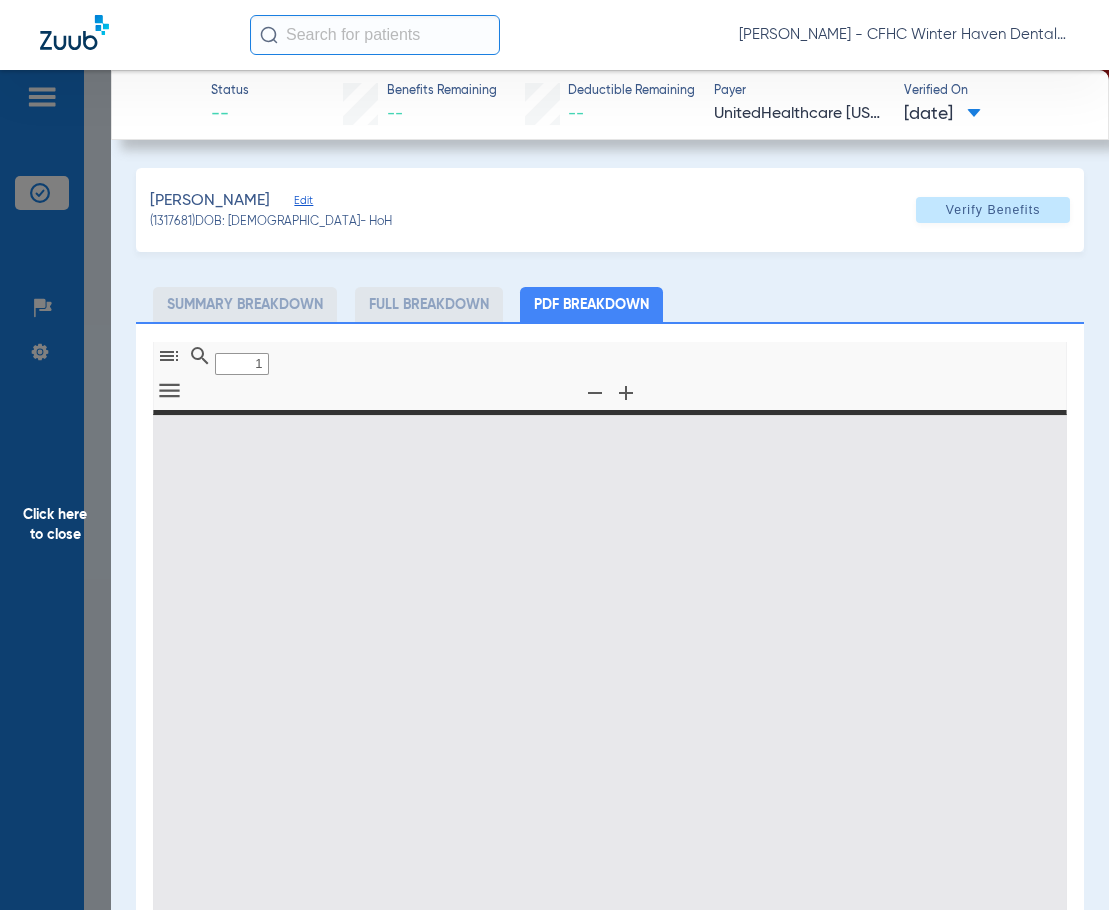 type on "0" 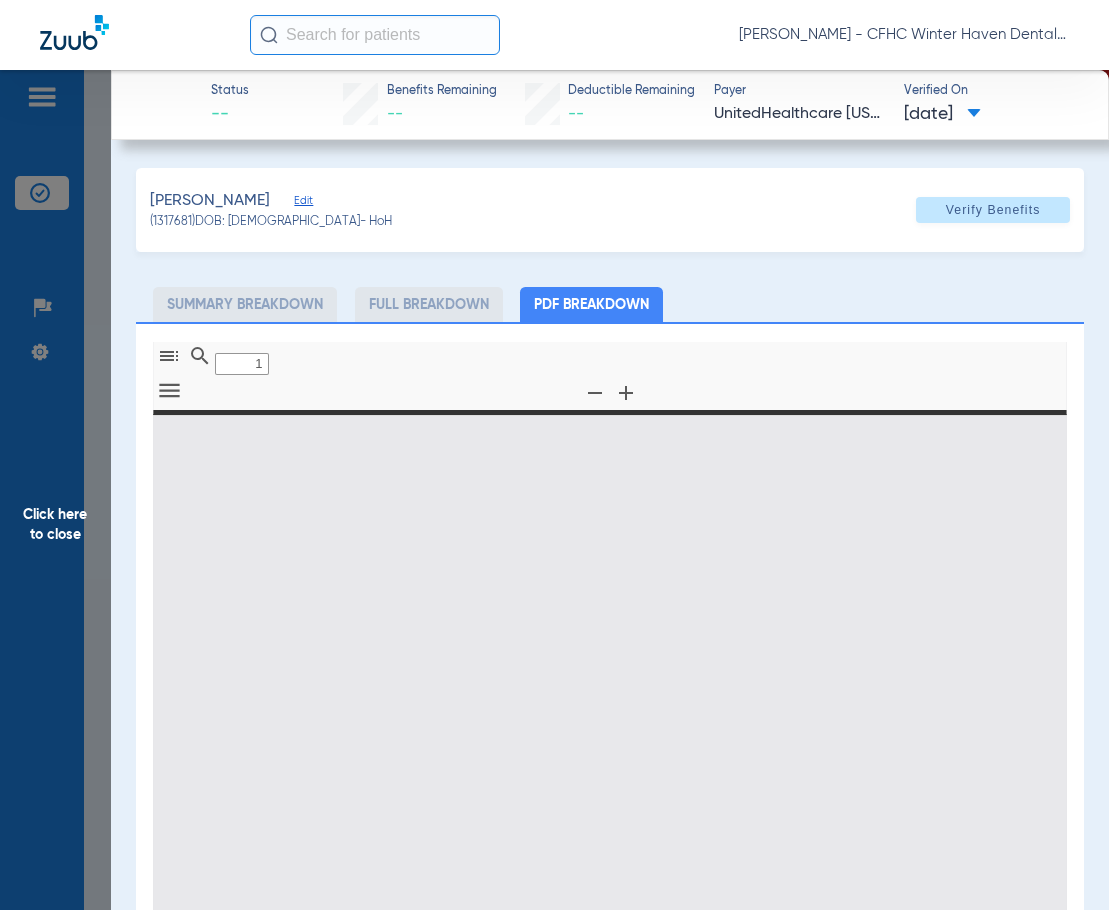 select on "page-width" 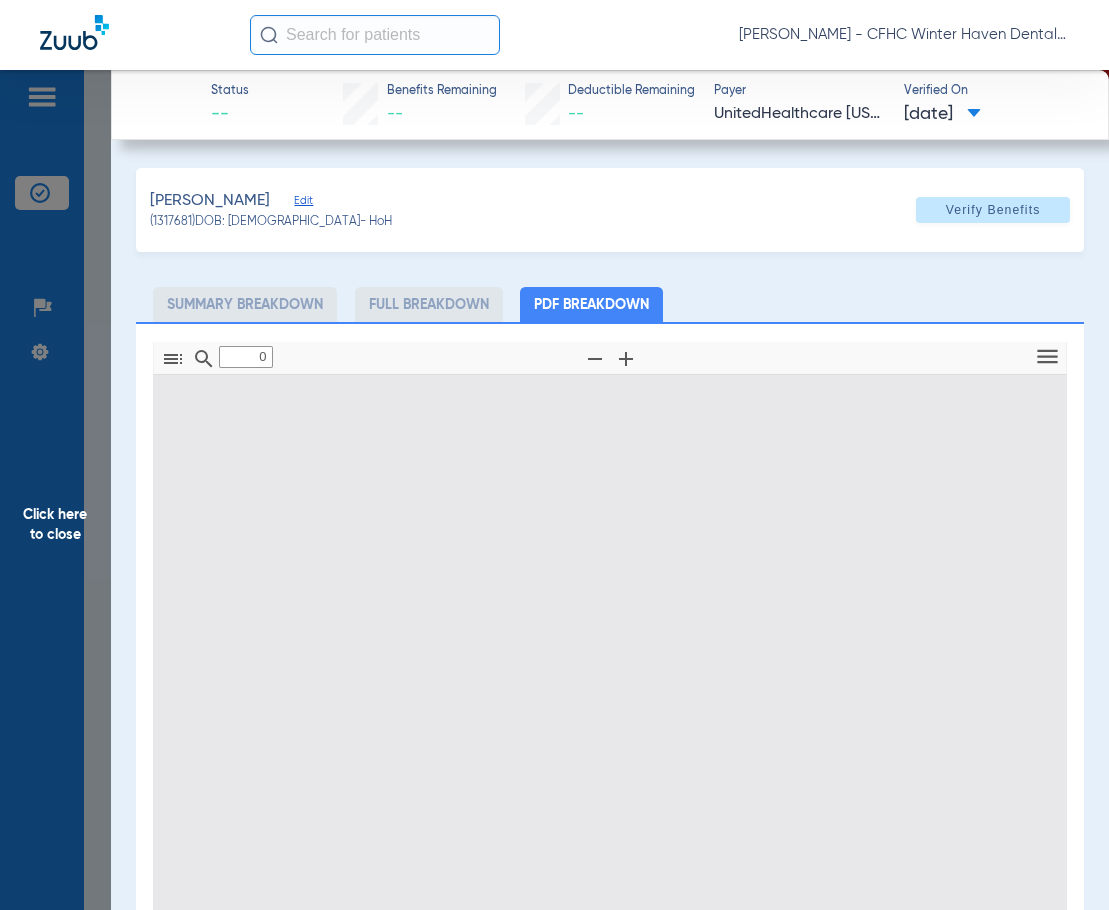 type on "1" 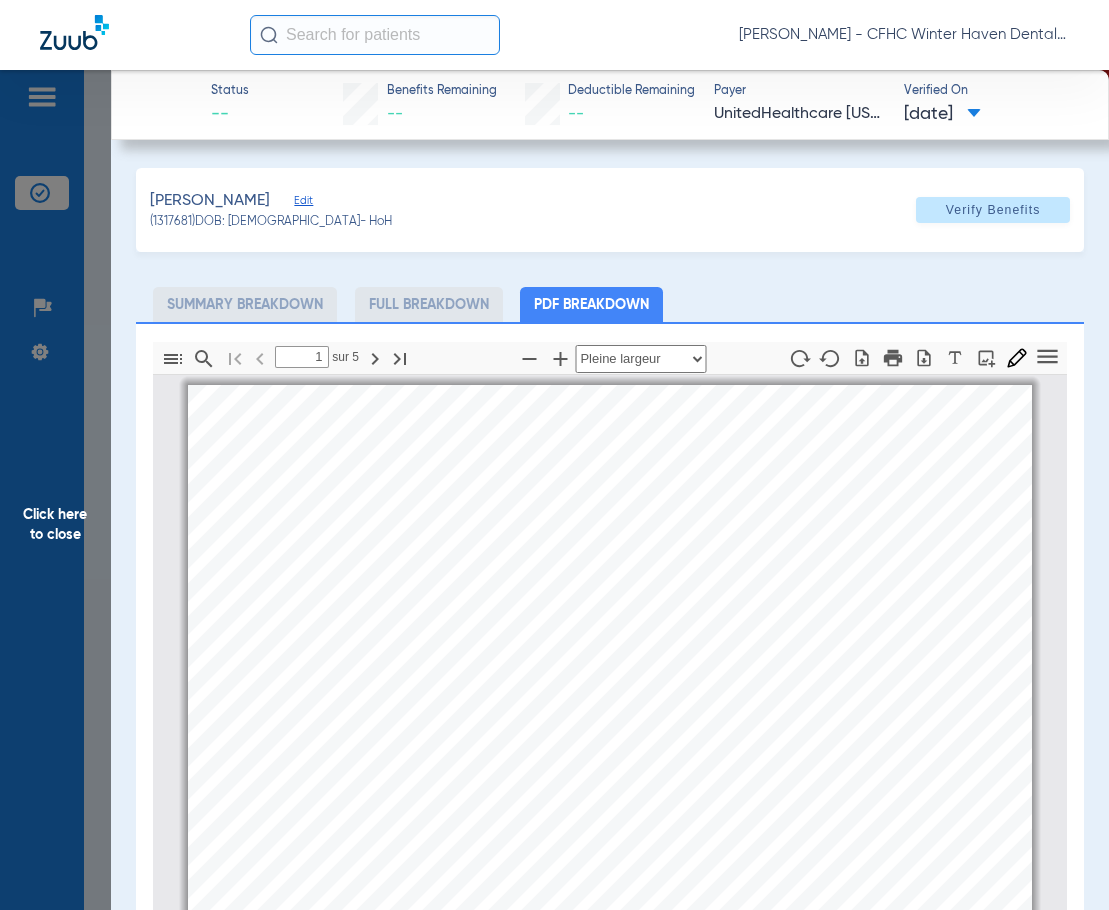 scroll, scrollTop: 10, scrollLeft: 0, axis: vertical 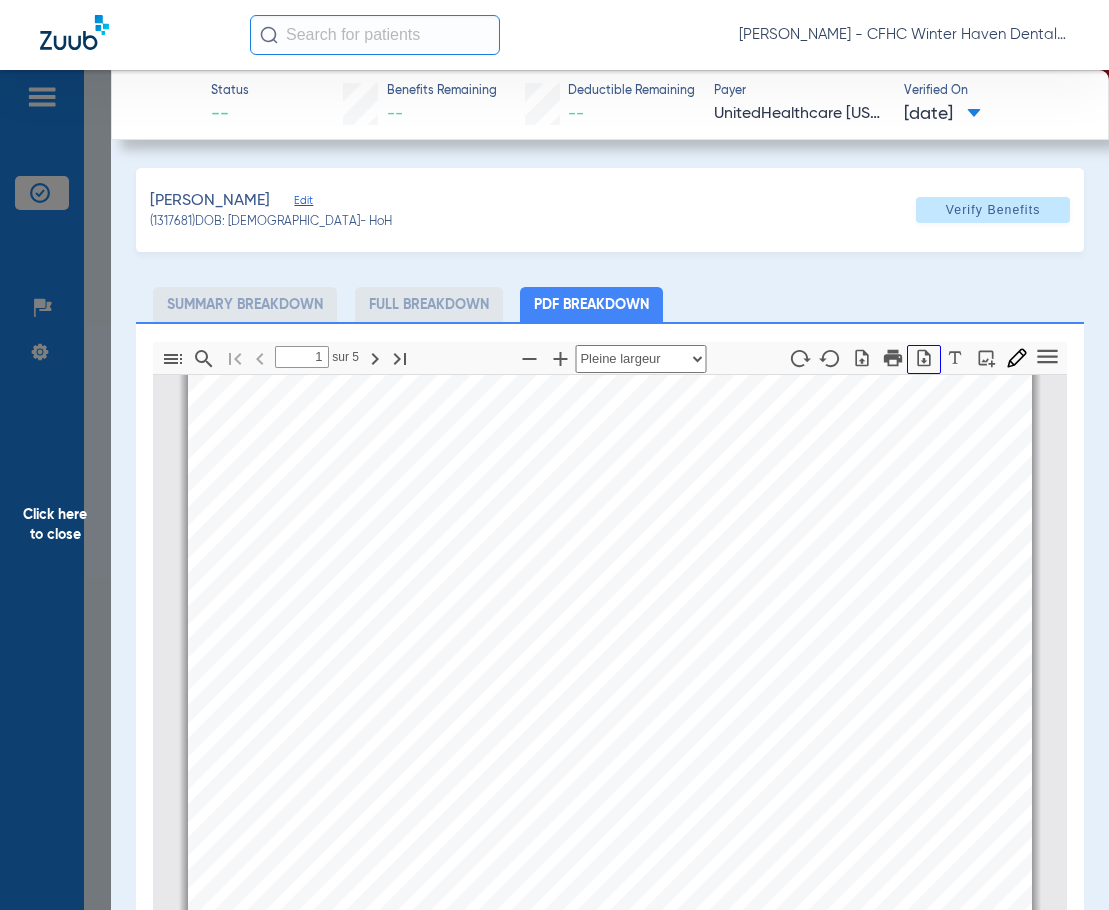 click 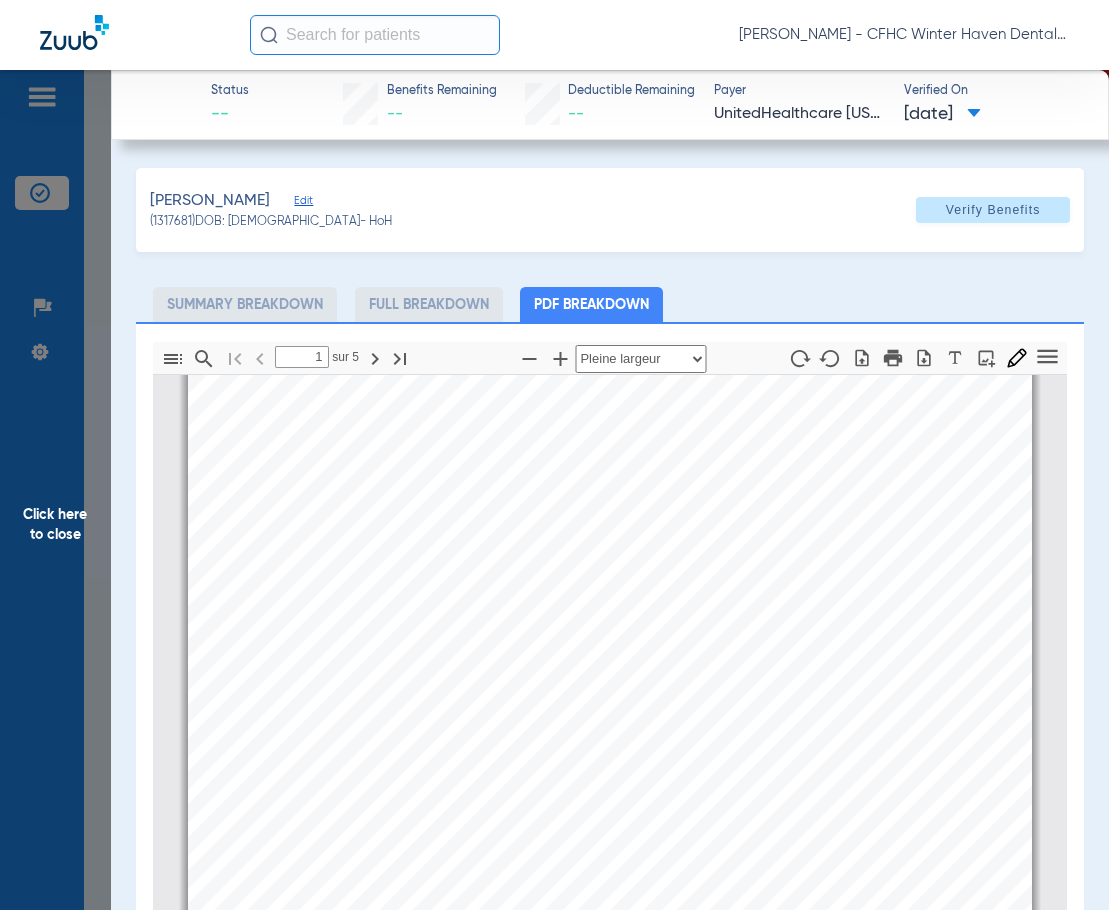 click on "Click here to close" 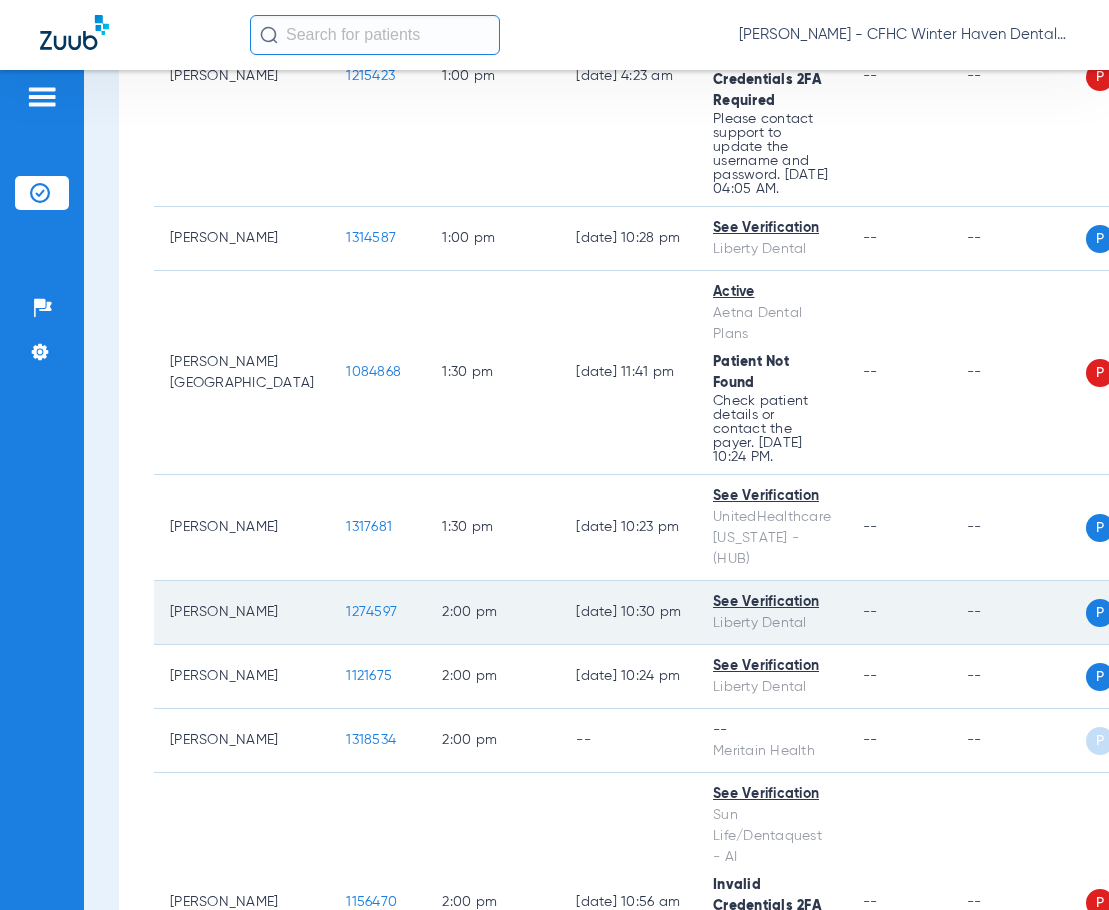 click on "1274597" 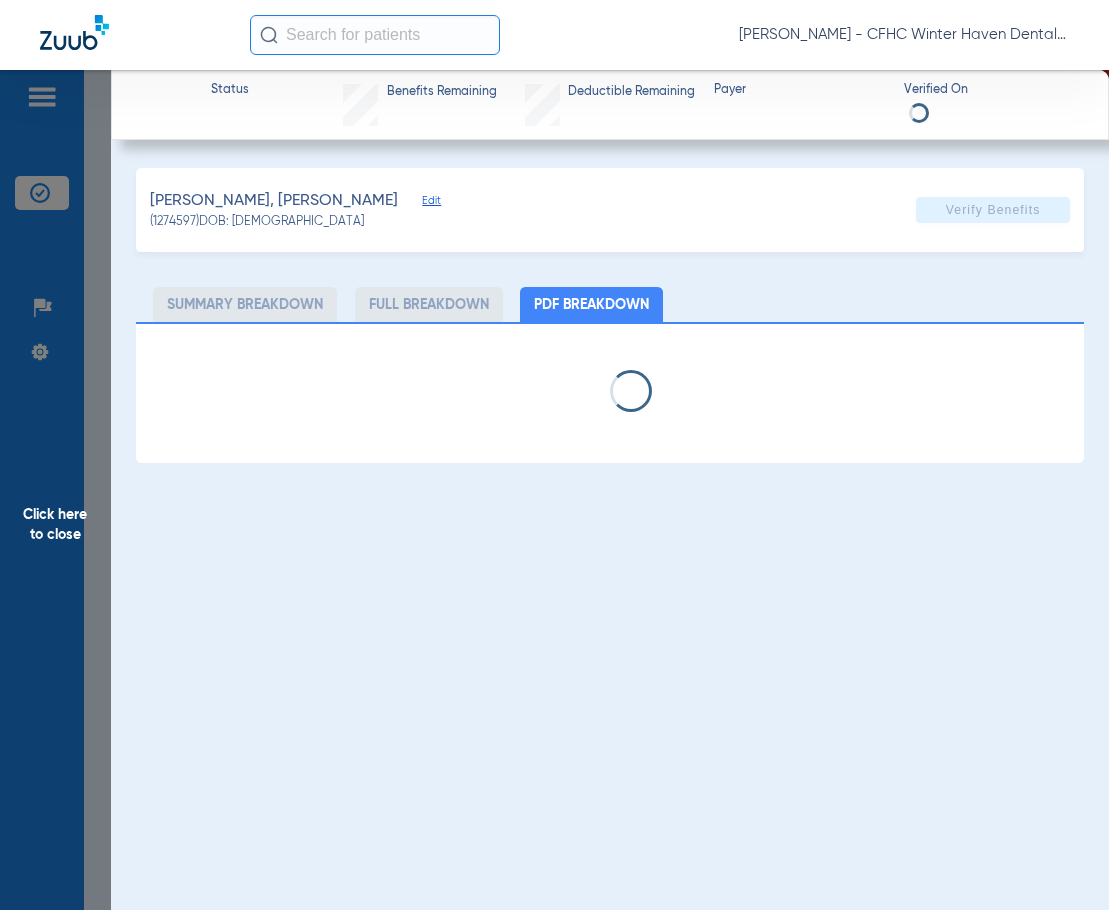 select on "page-width" 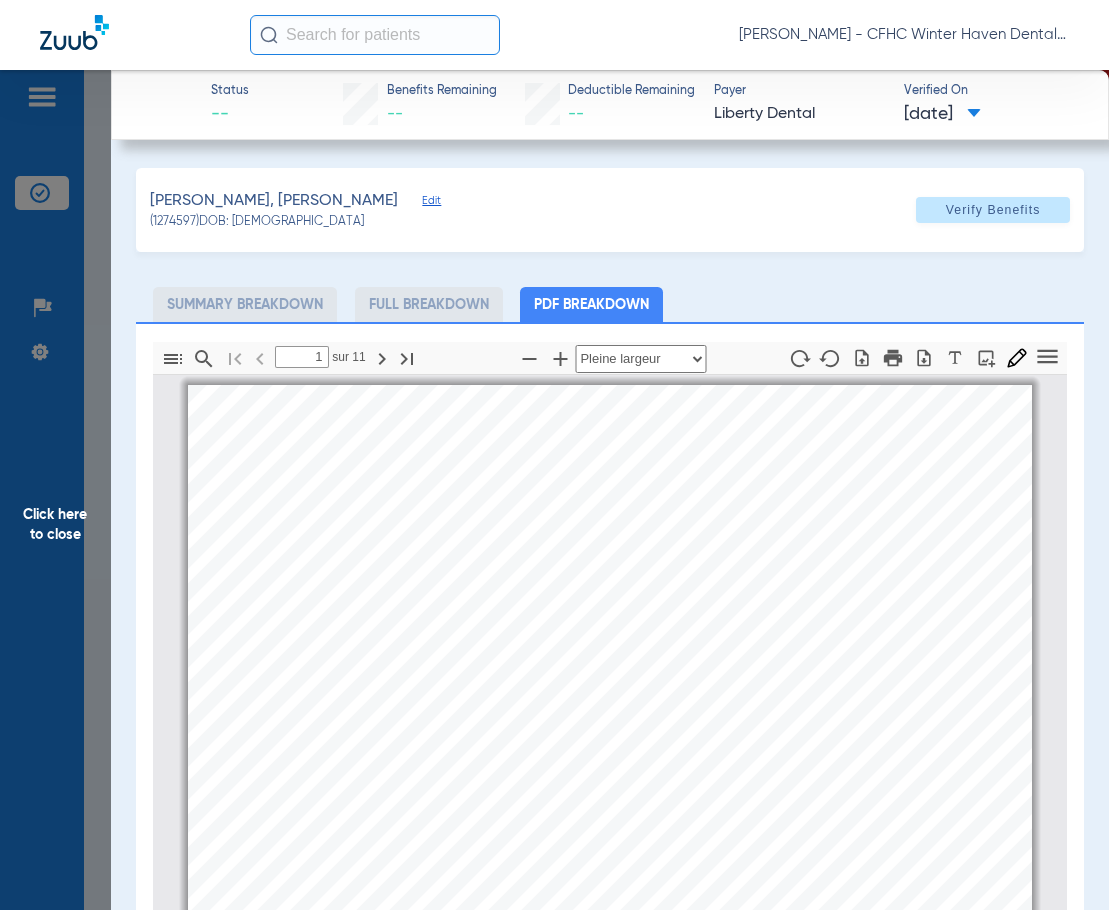 scroll, scrollTop: 10, scrollLeft: 0, axis: vertical 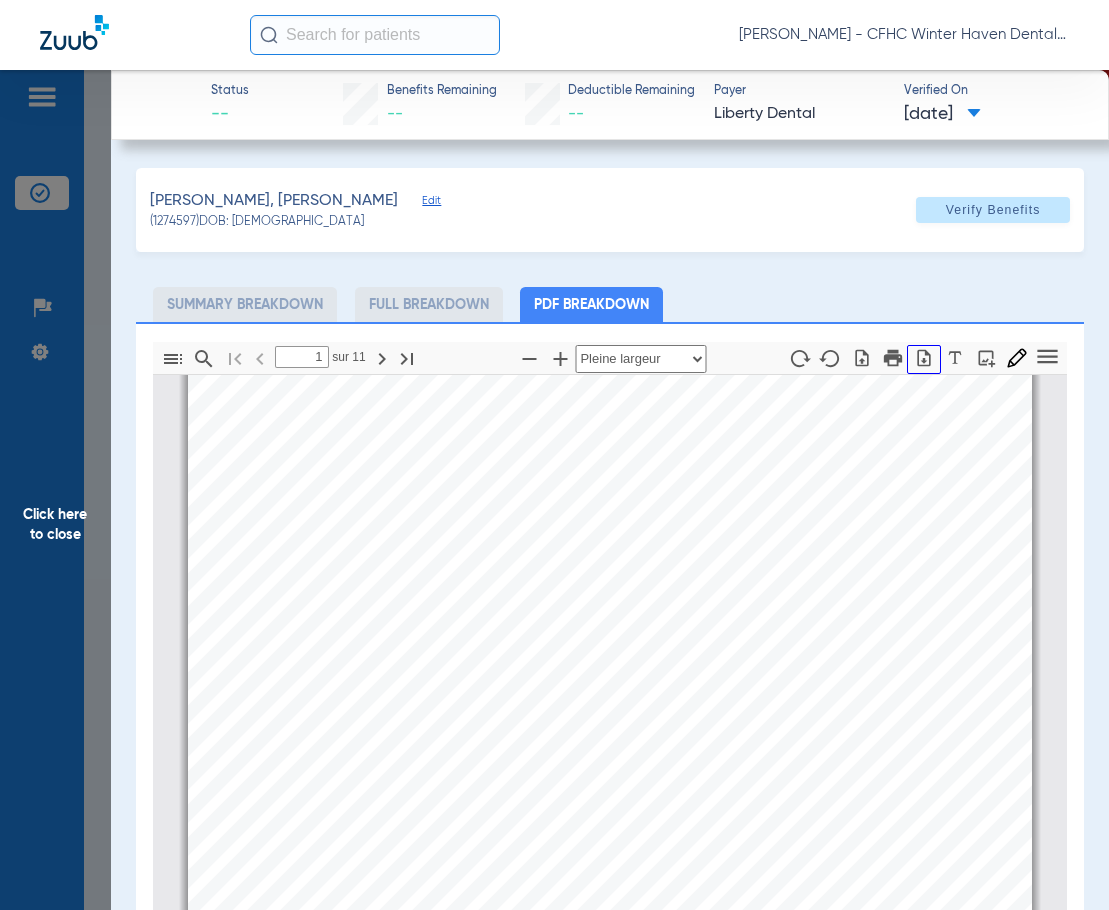 click 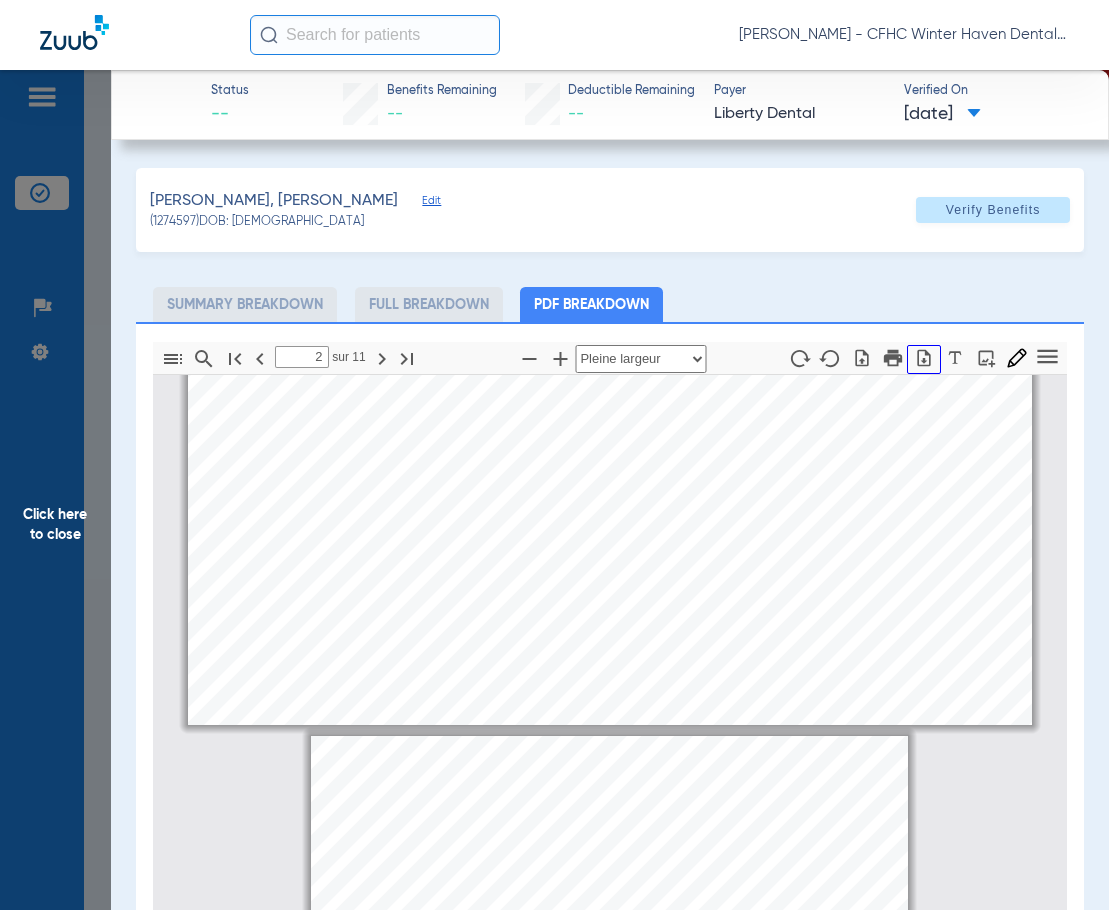 type on "1" 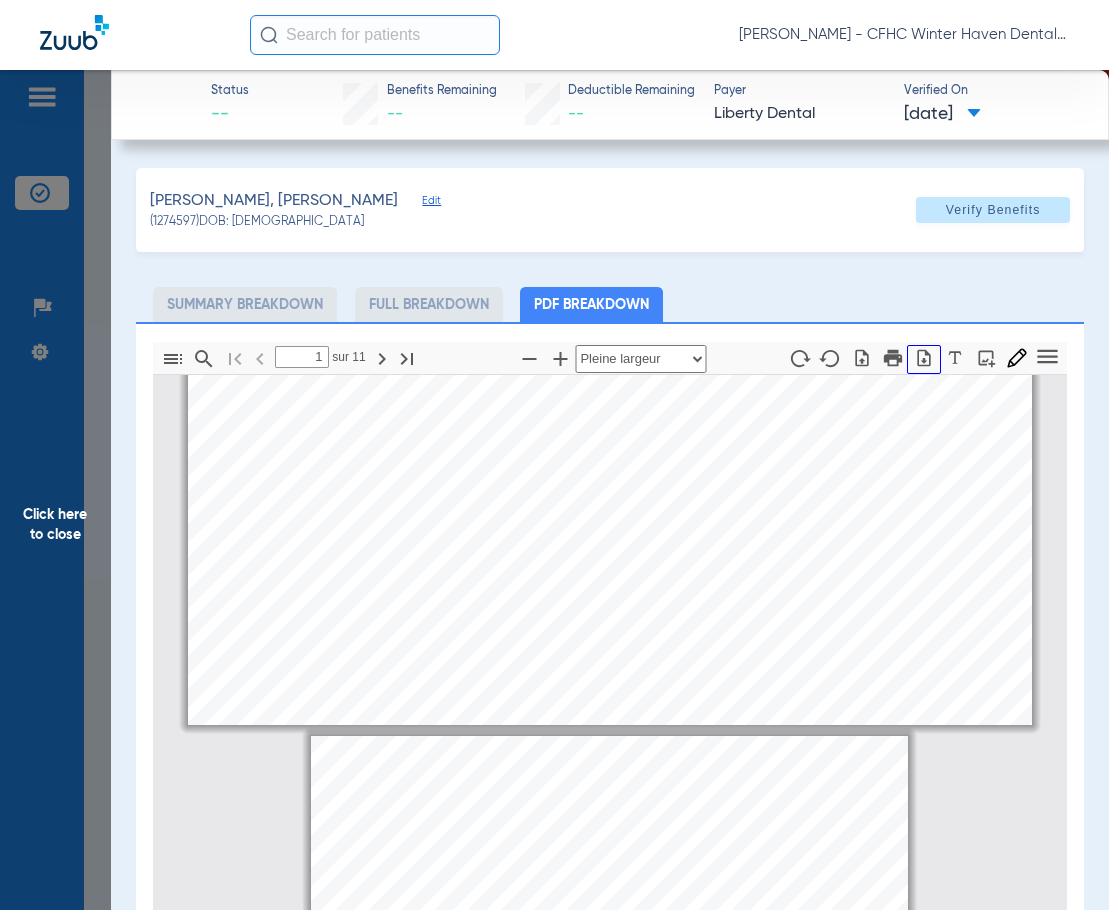 scroll, scrollTop: 110, scrollLeft: 0, axis: vertical 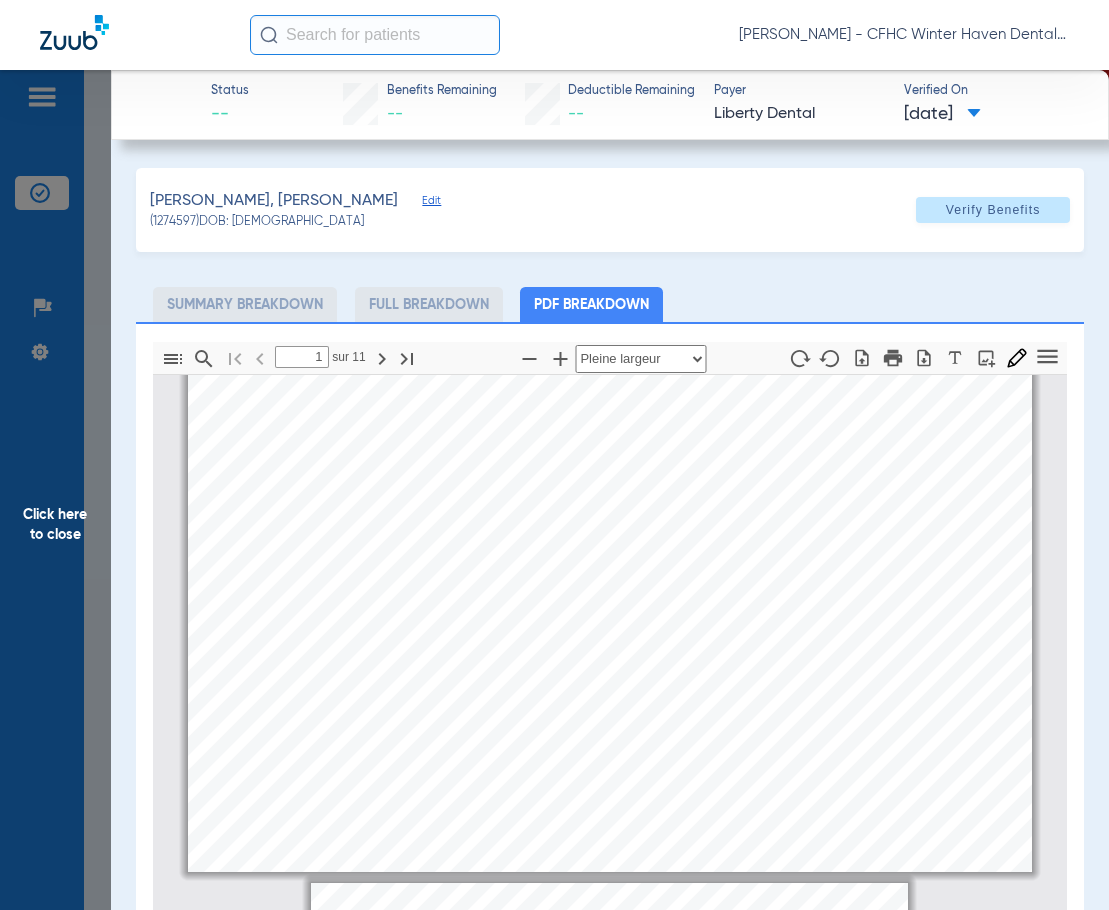 click on "Click here to close" 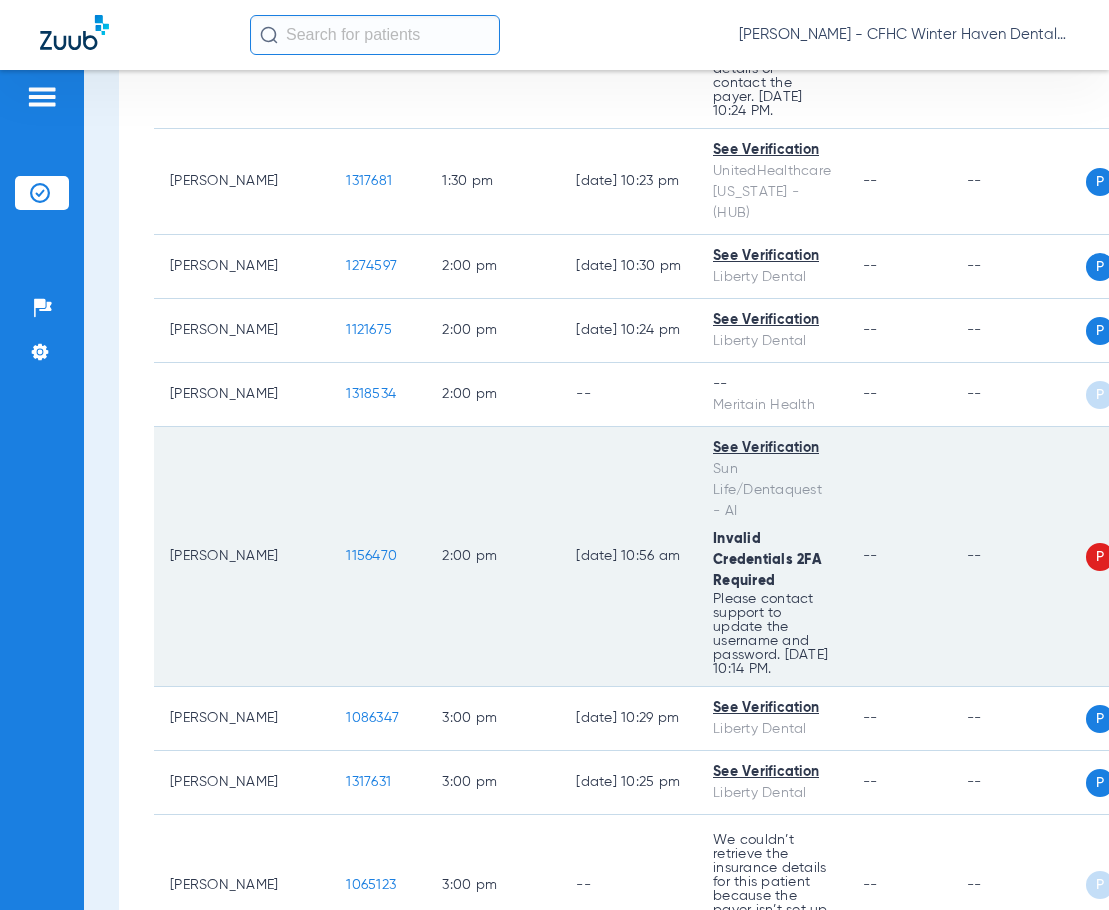 scroll, scrollTop: 3000, scrollLeft: 0, axis: vertical 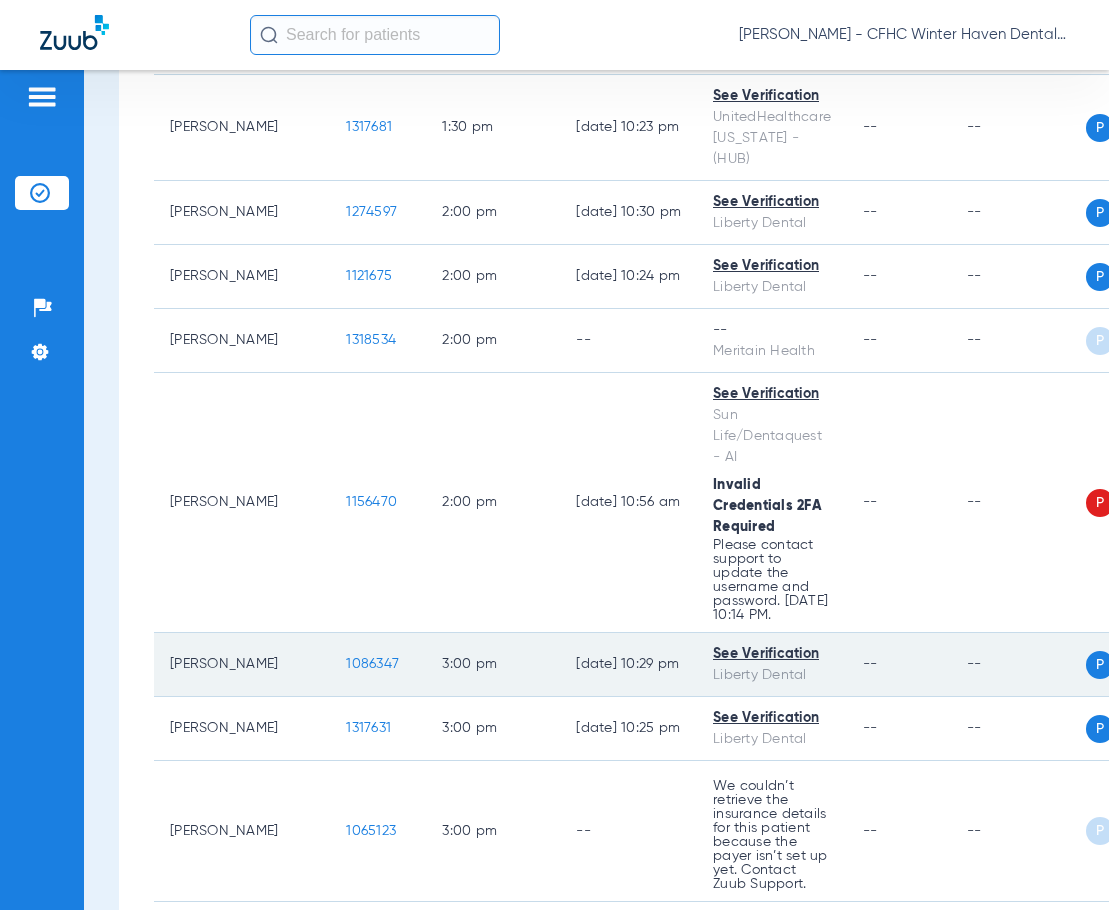 click on "1086347" 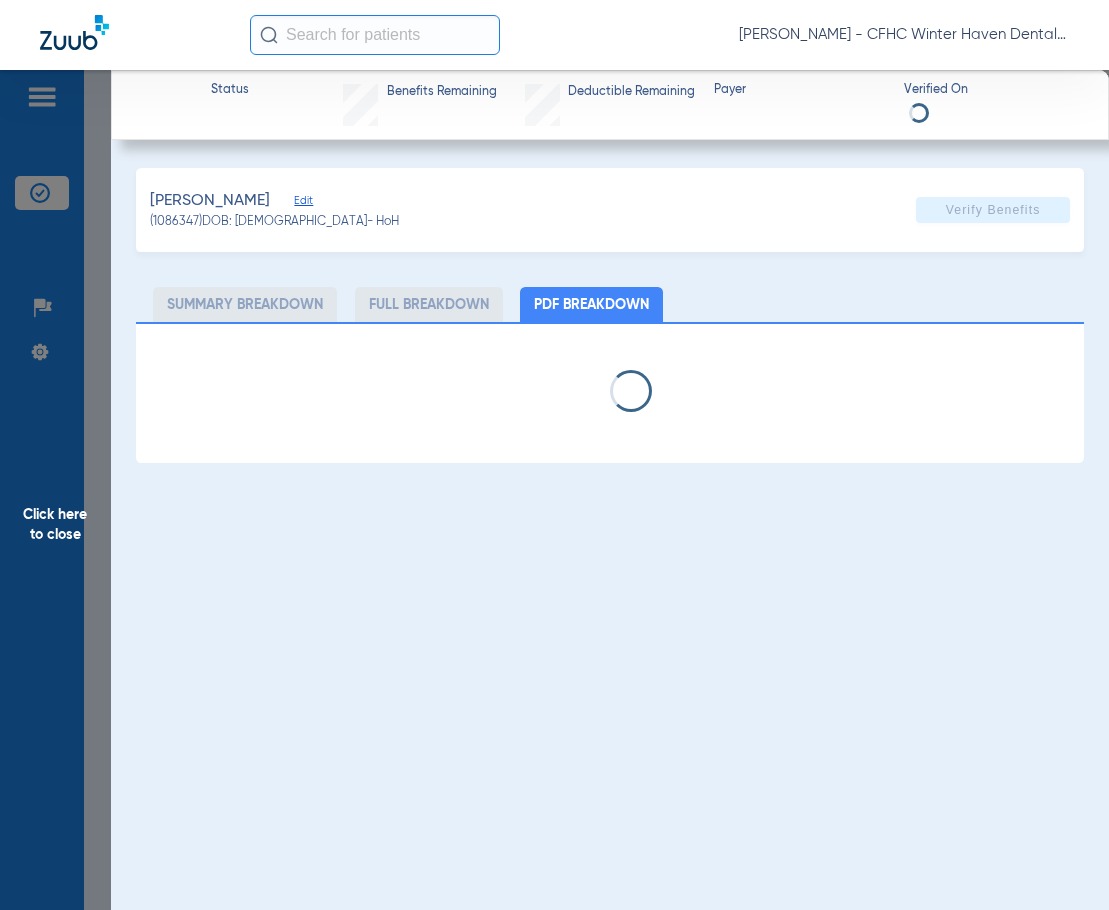 select on "page-width" 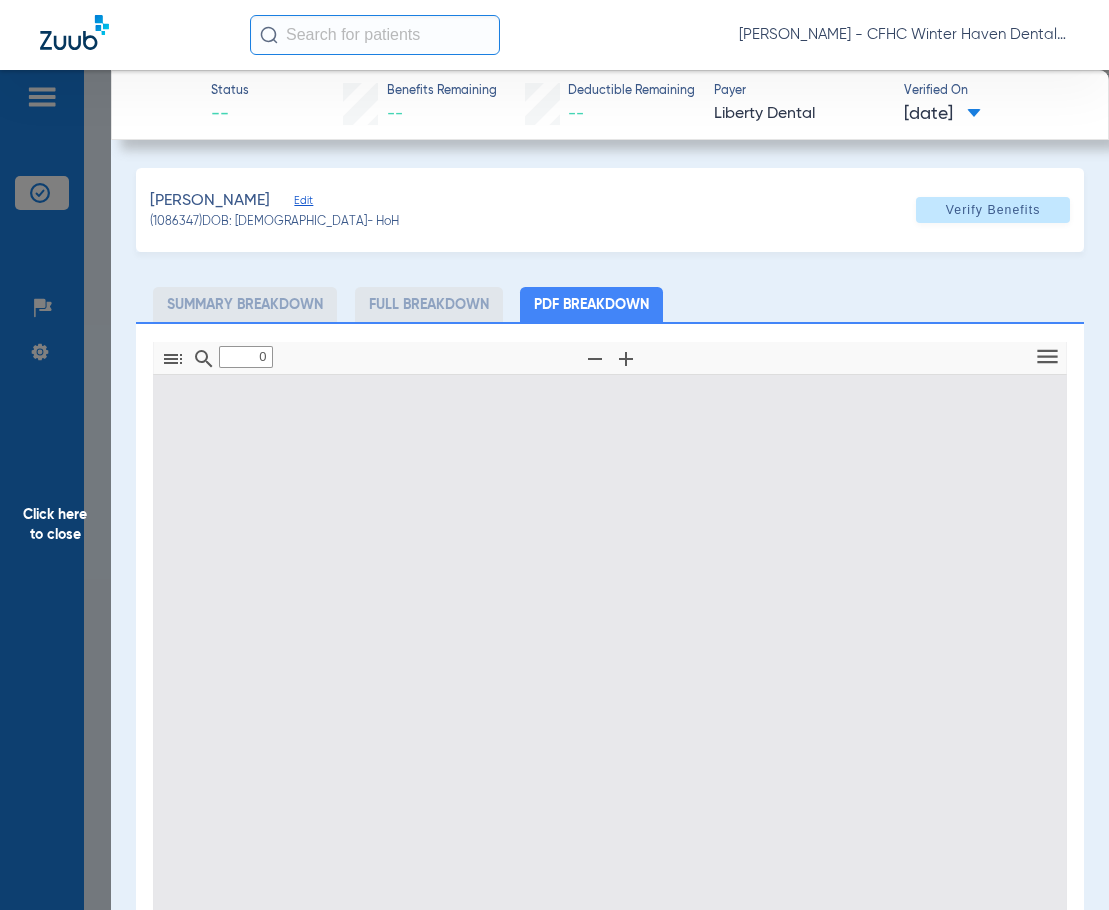 type on "1" 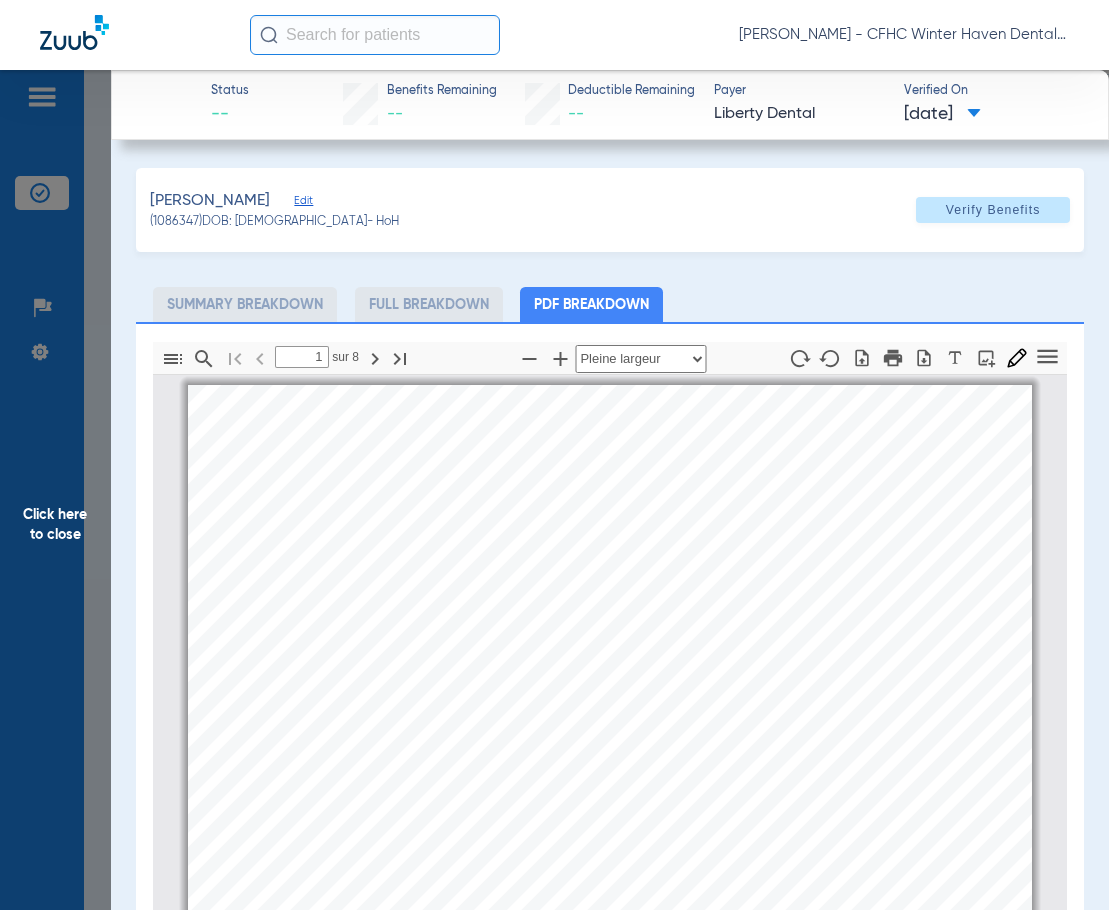 scroll, scrollTop: 10, scrollLeft: 0, axis: vertical 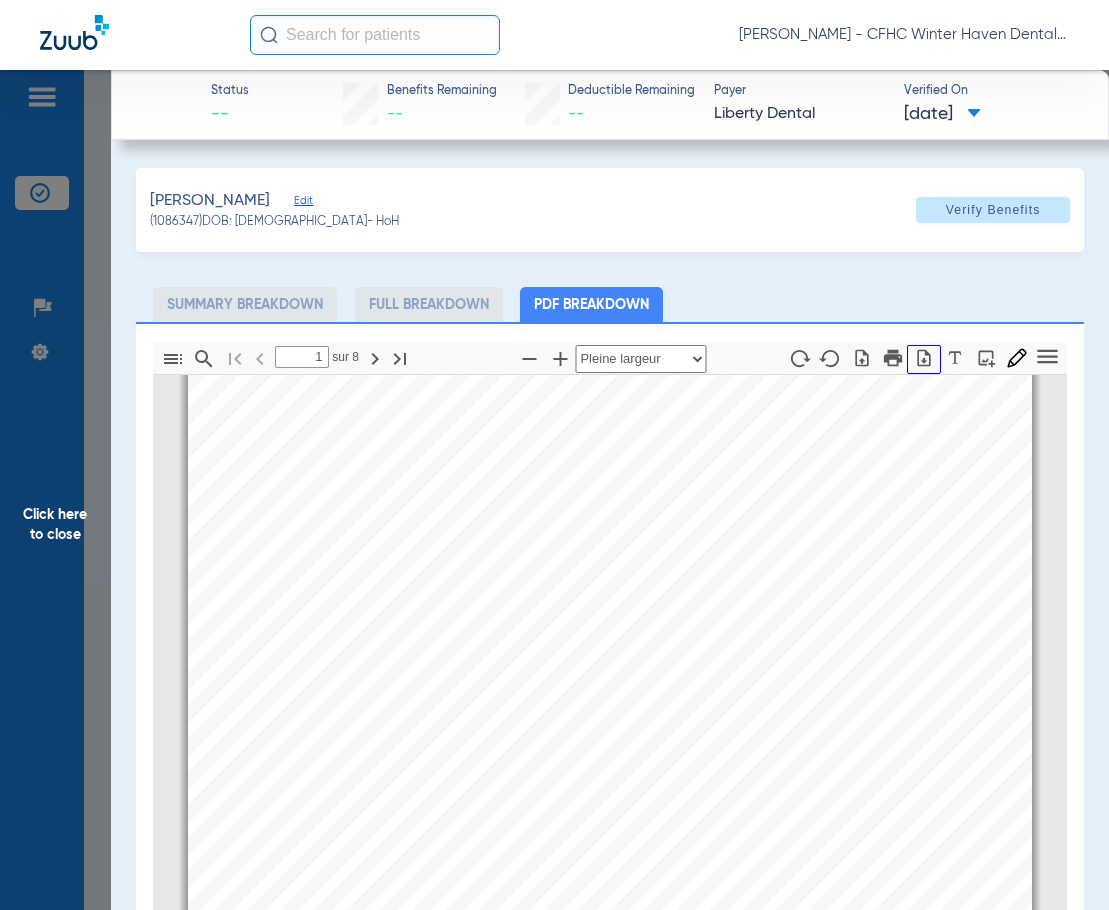 click 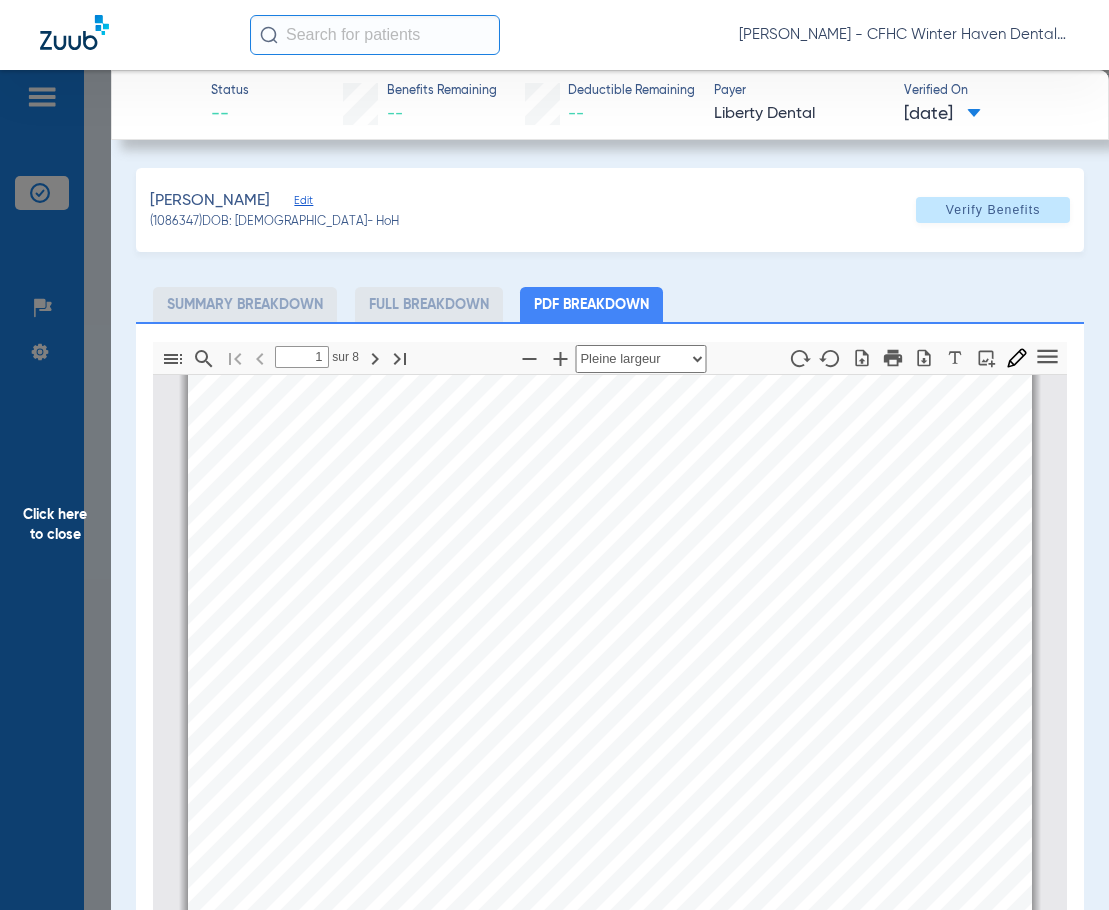 drag, startPoint x: 85, startPoint y: 516, endPoint x: 75, endPoint y: 521, distance: 11.18034 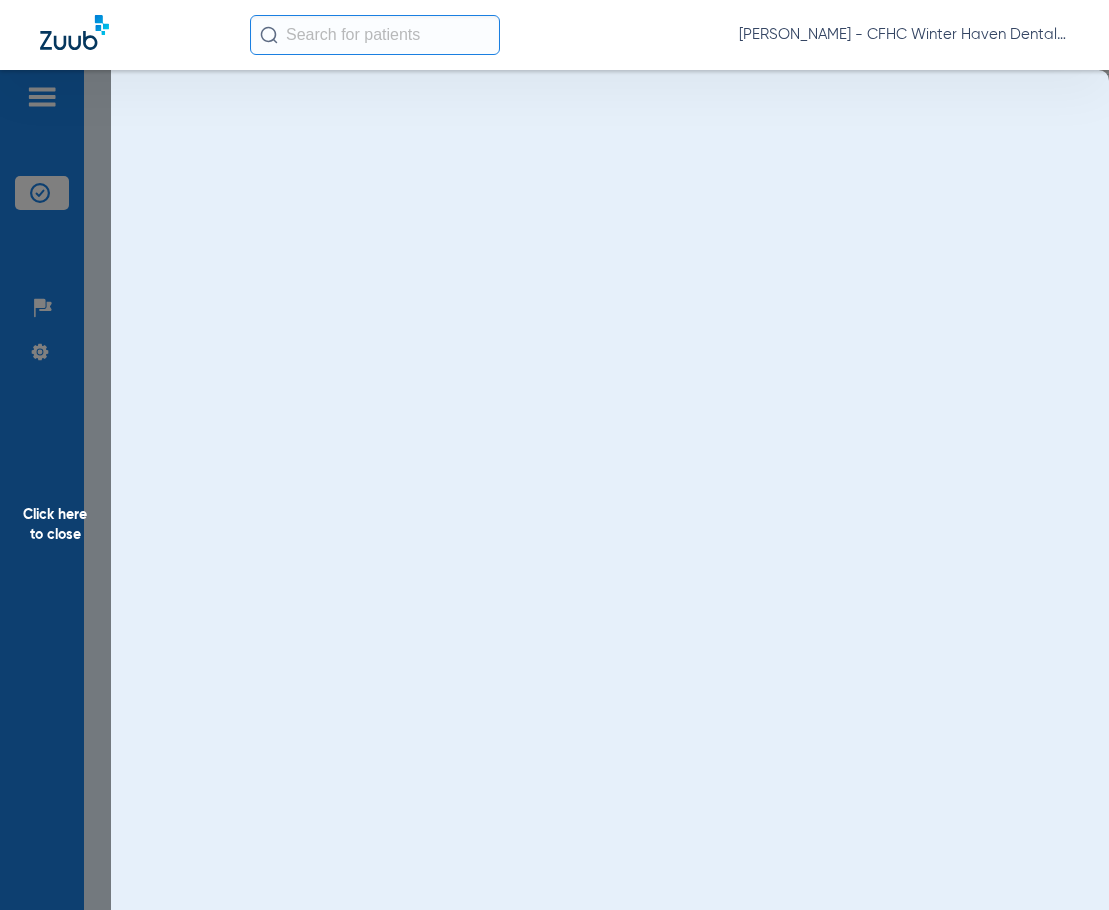 click on "Click here to close" 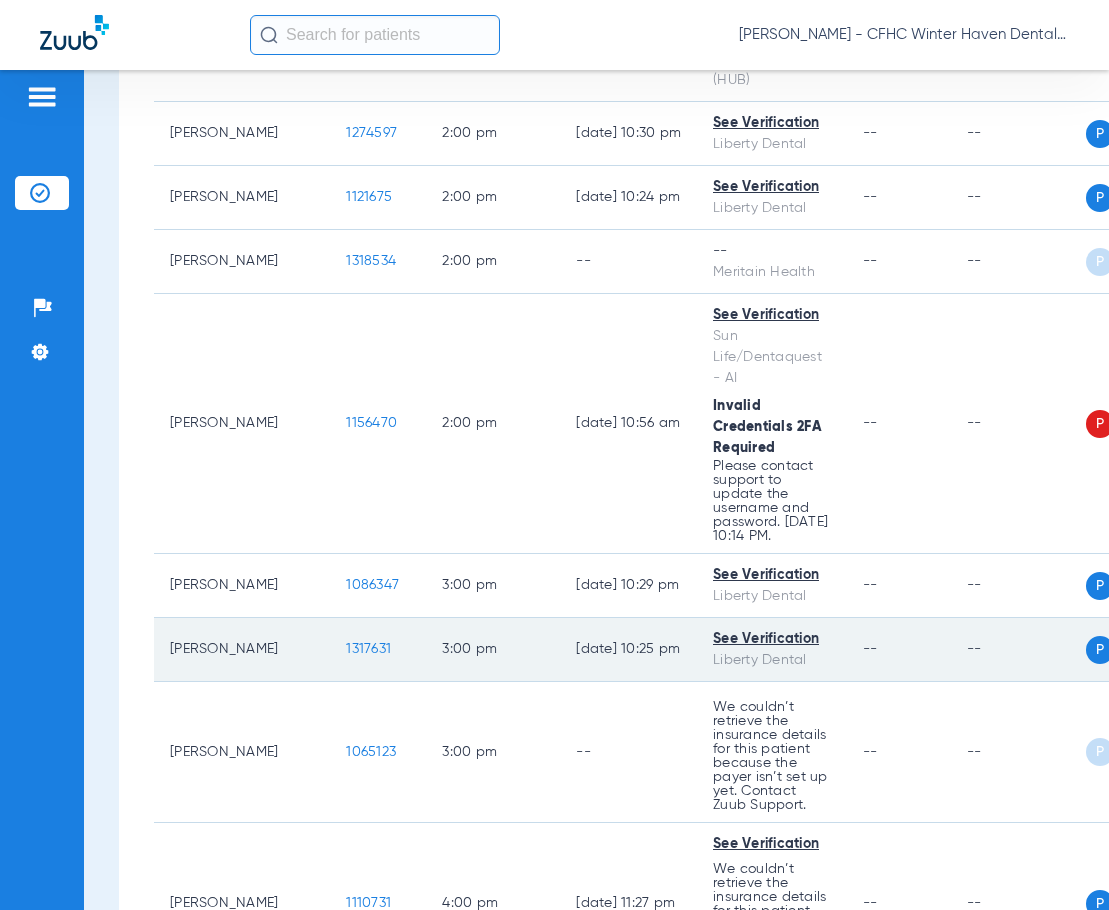 scroll, scrollTop: 3100, scrollLeft: 0, axis: vertical 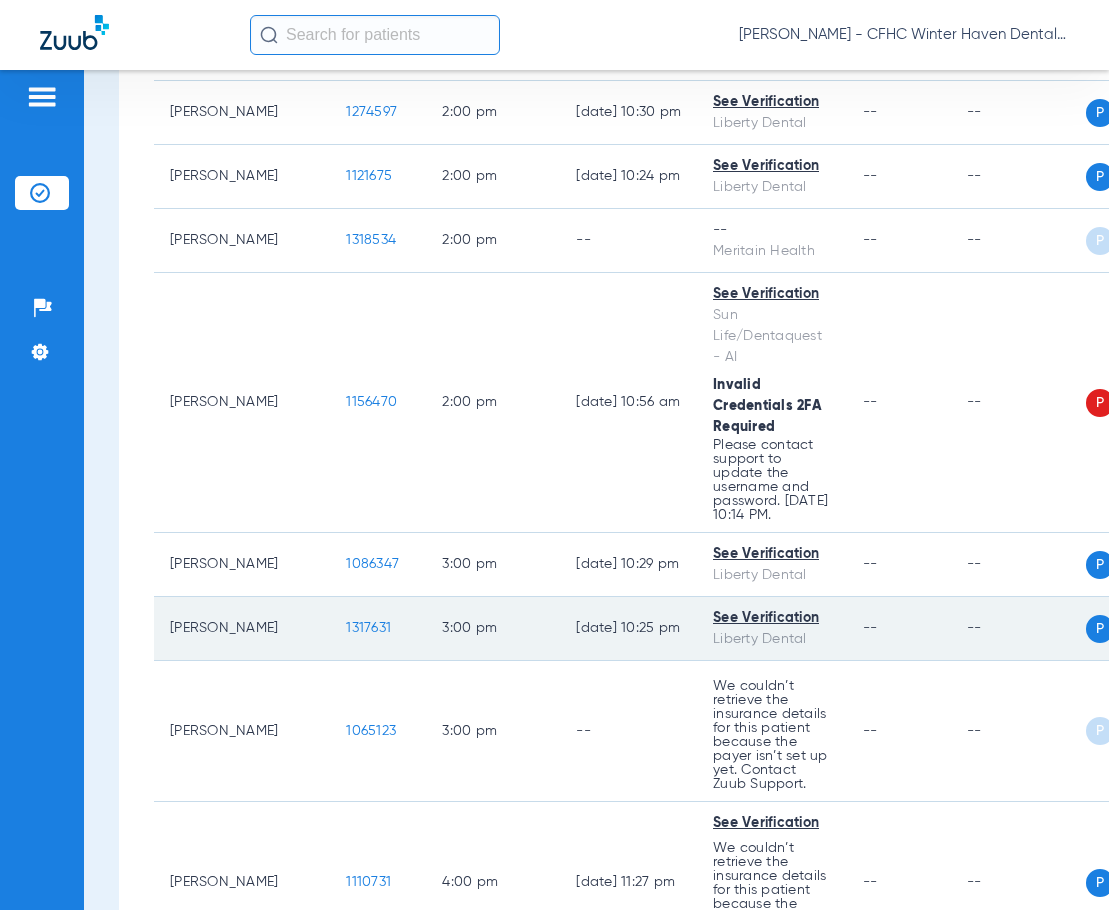 click on "1317631" 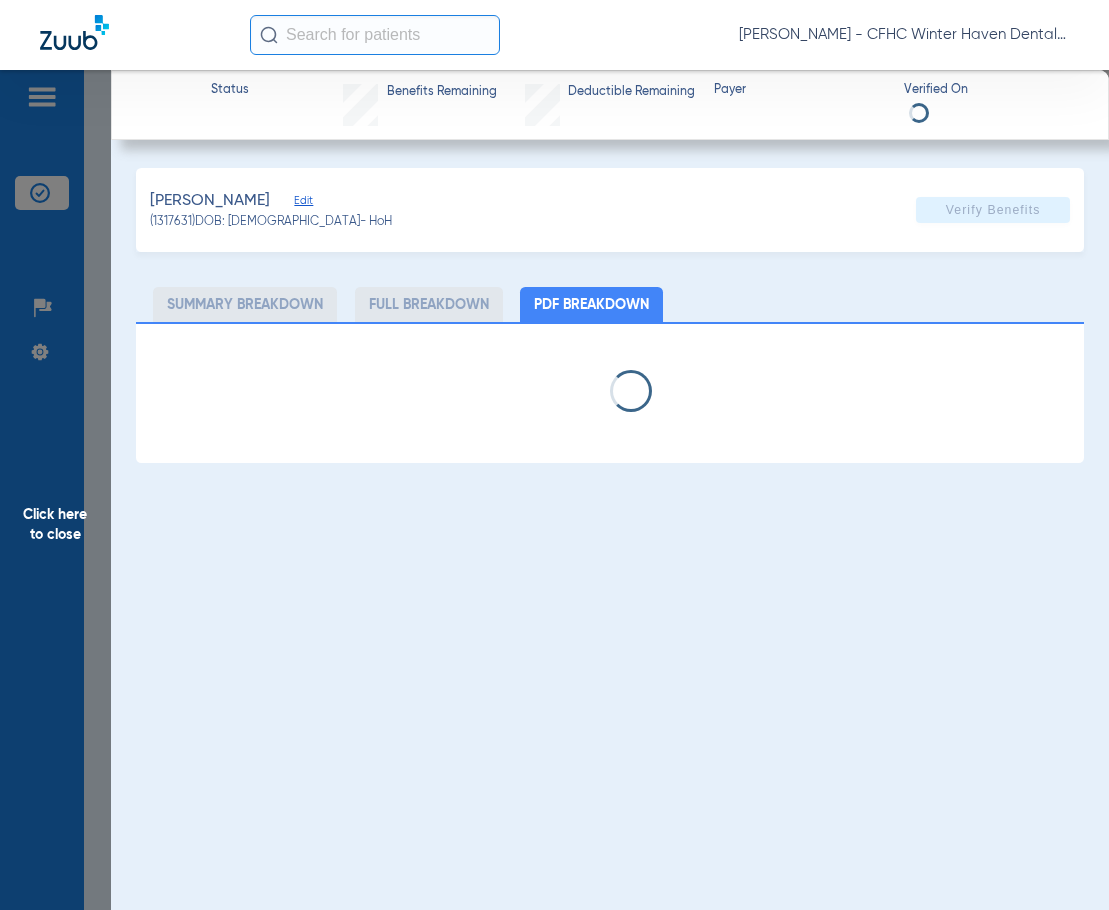select on "page-width" 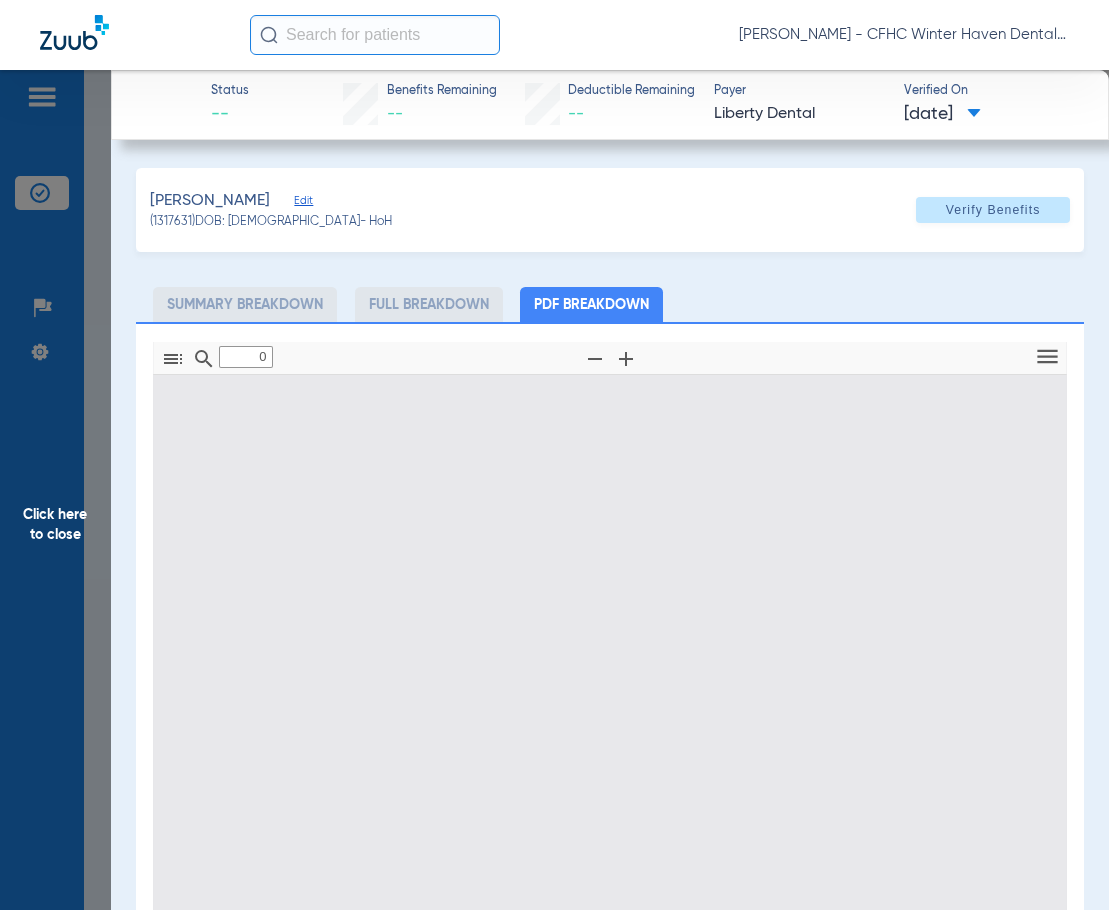 type on "1" 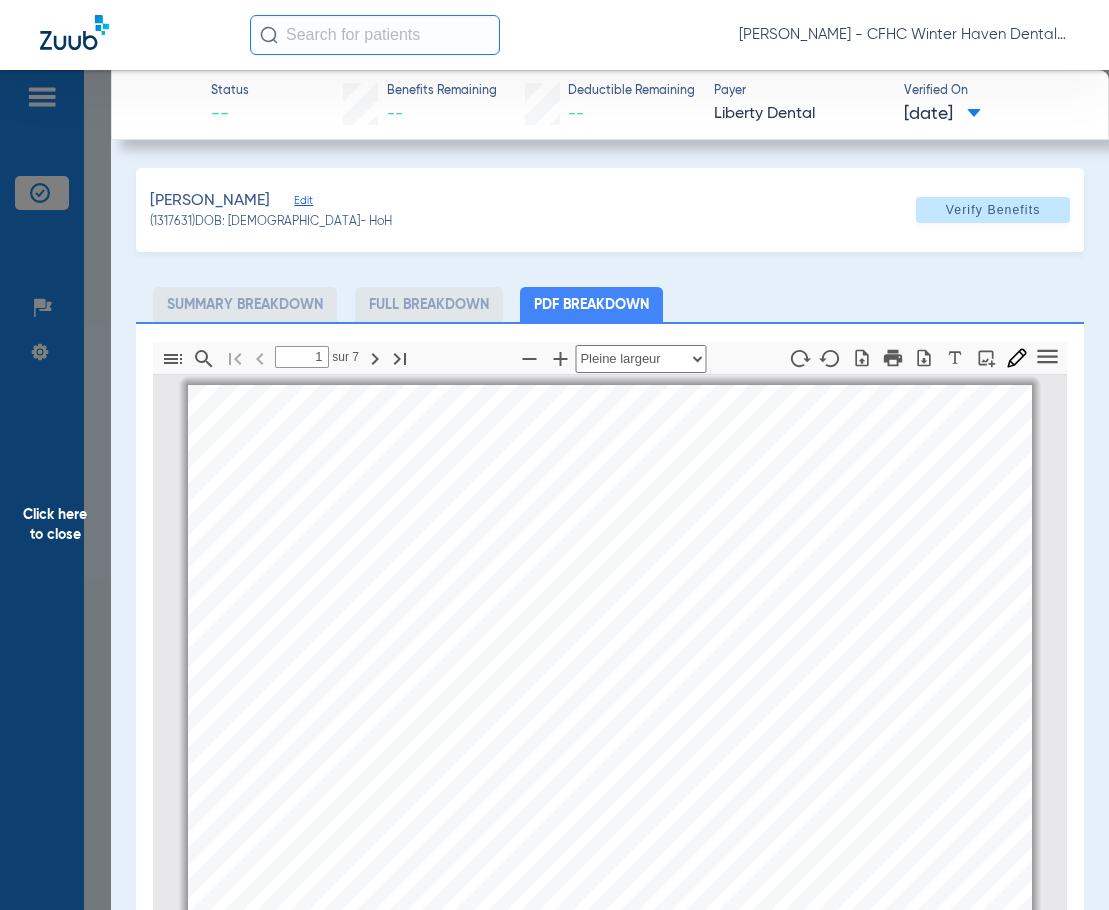 scroll, scrollTop: 10, scrollLeft: 0, axis: vertical 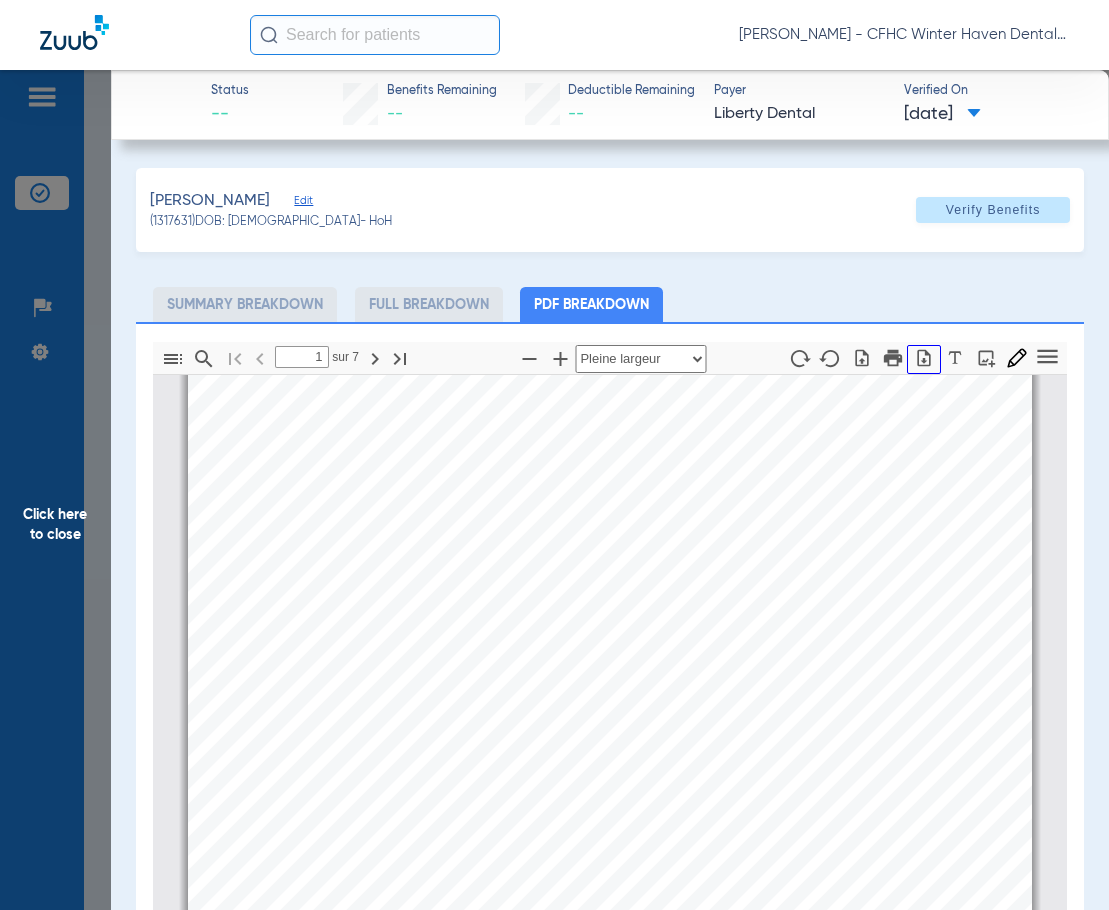 click 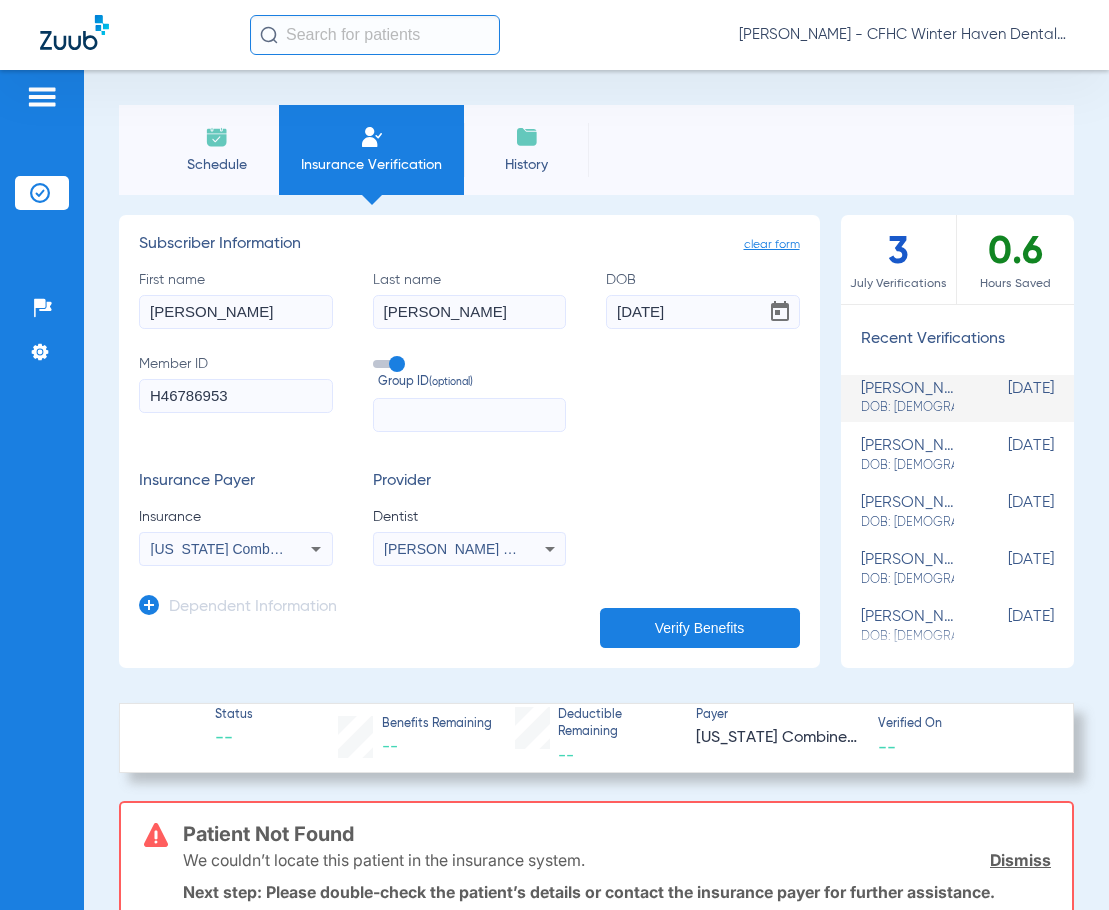 scroll, scrollTop: 0, scrollLeft: 0, axis: both 